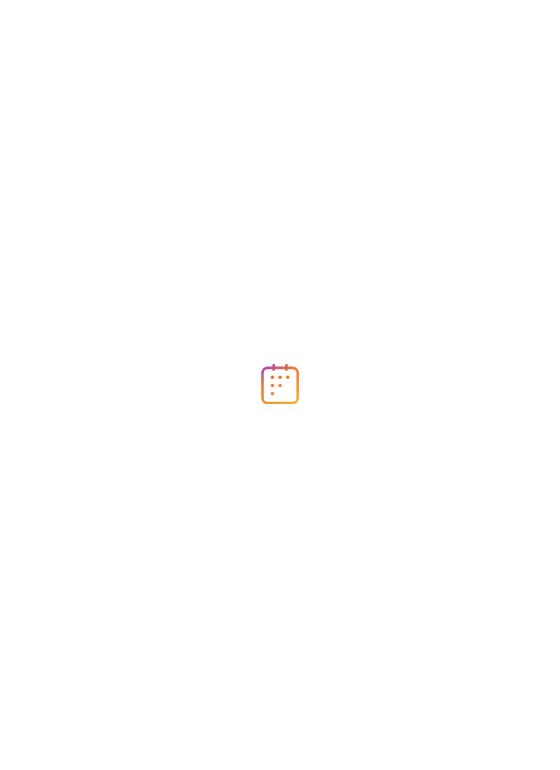 scroll, scrollTop: 0, scrollLeft: 0, axis: both 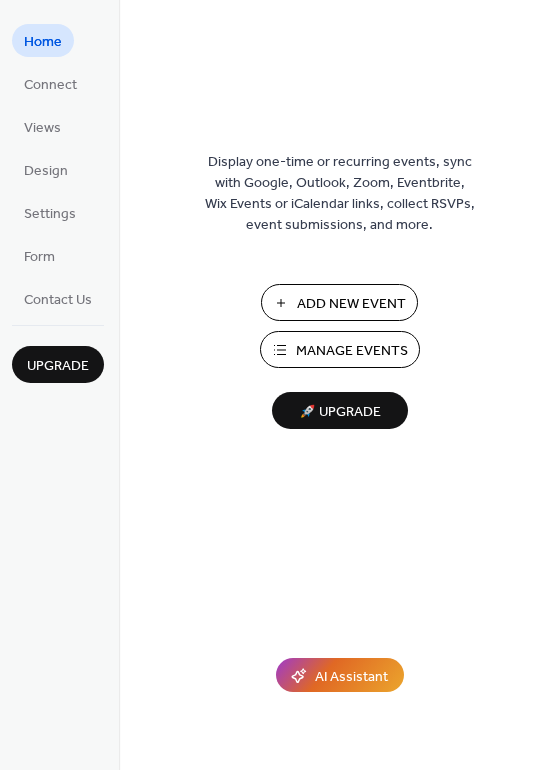 click on "Add New Event" at bounding box center (351, 304) 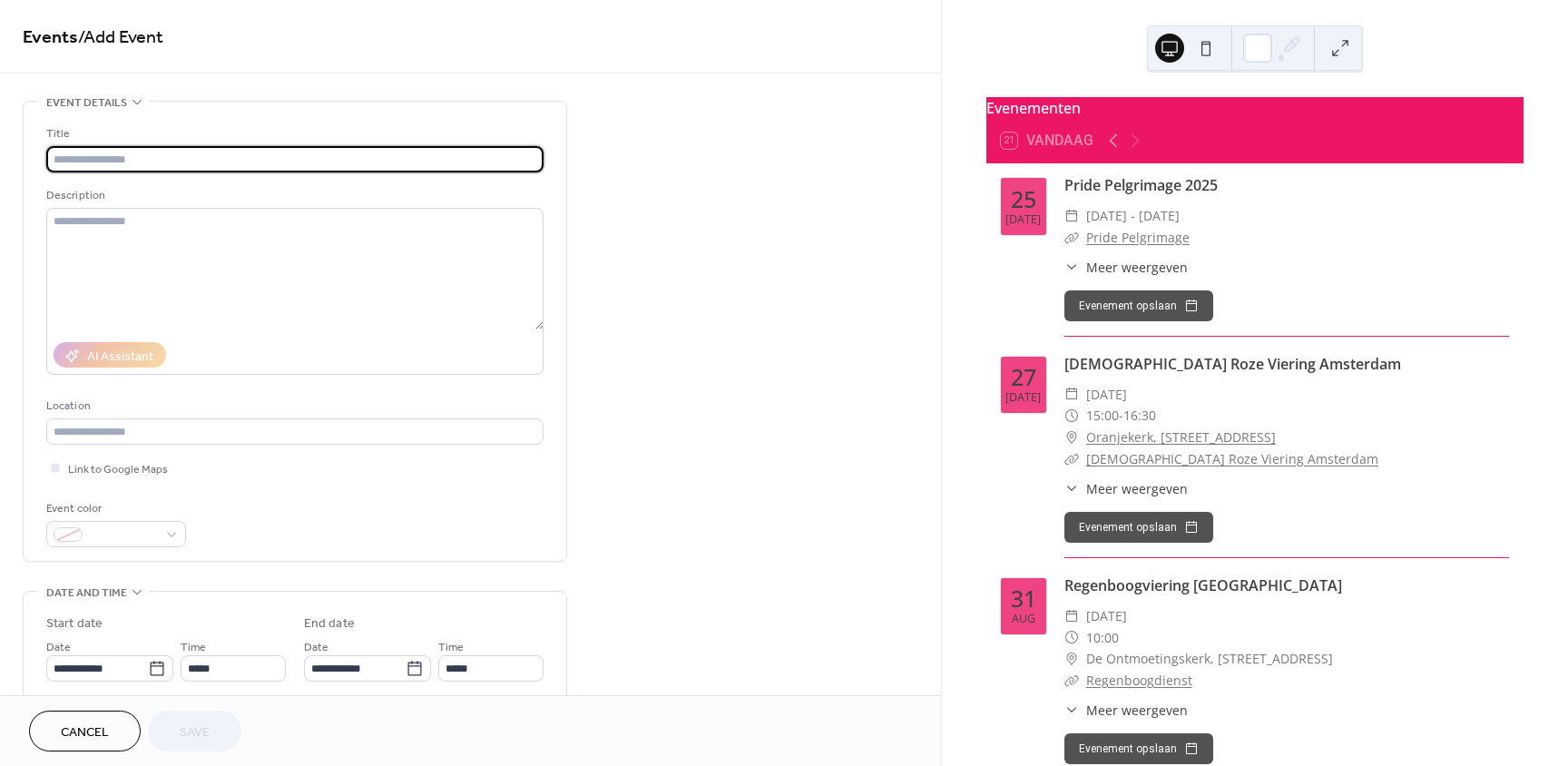 scroll, scrollTop: 0, scrollLeft: 0, axis: both 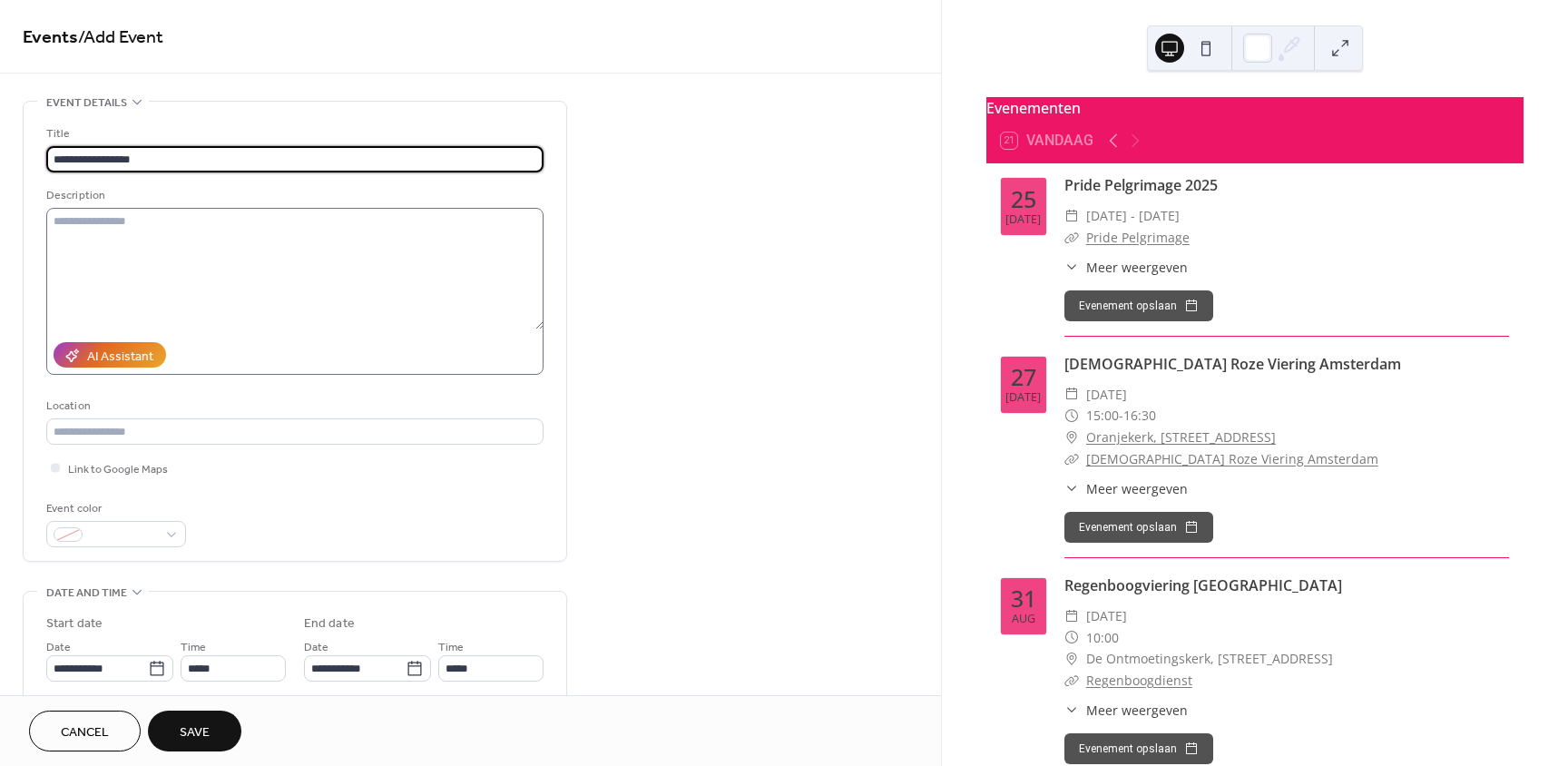 type on "**********" 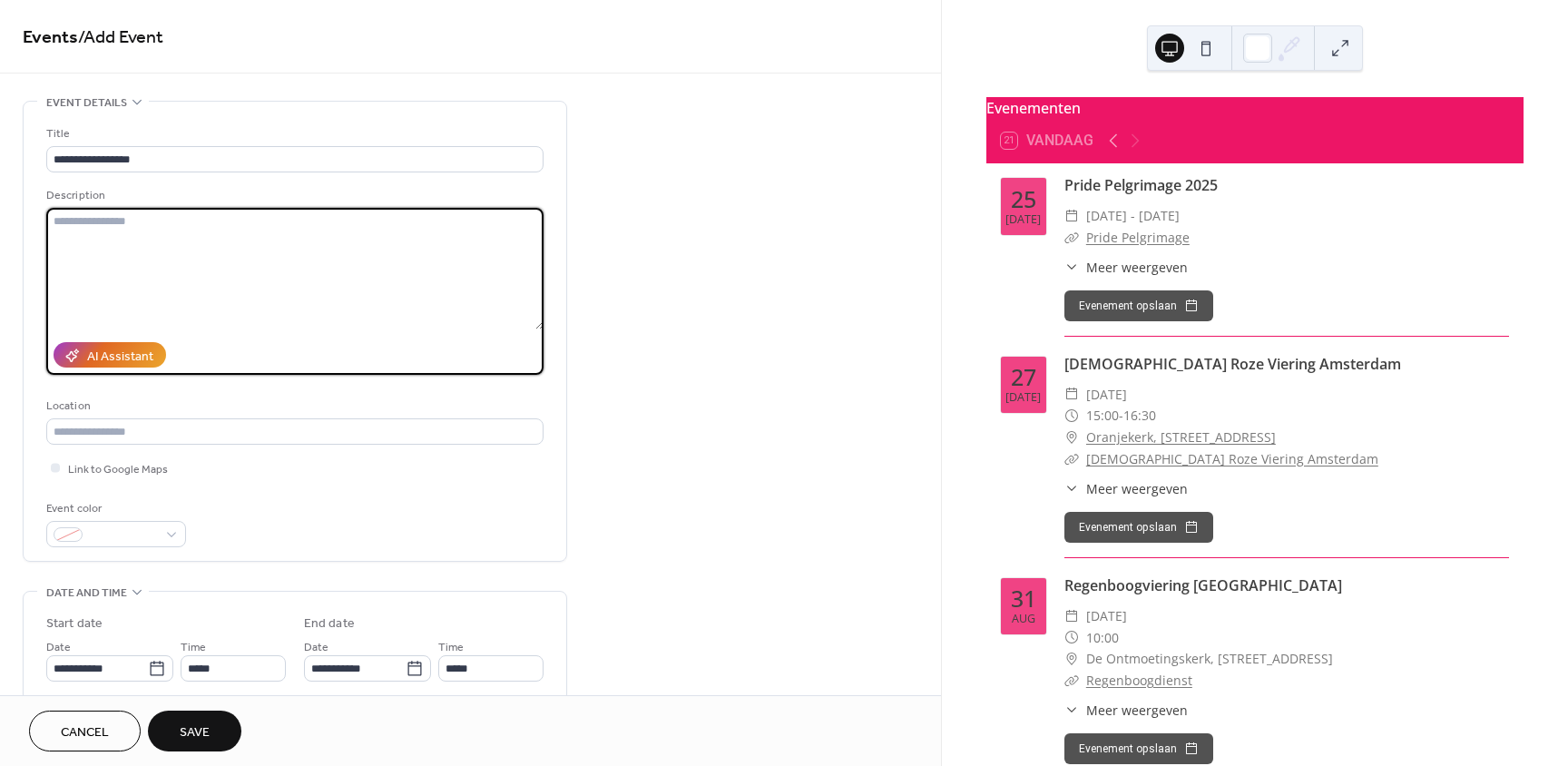click at bounding box center (295, 269) 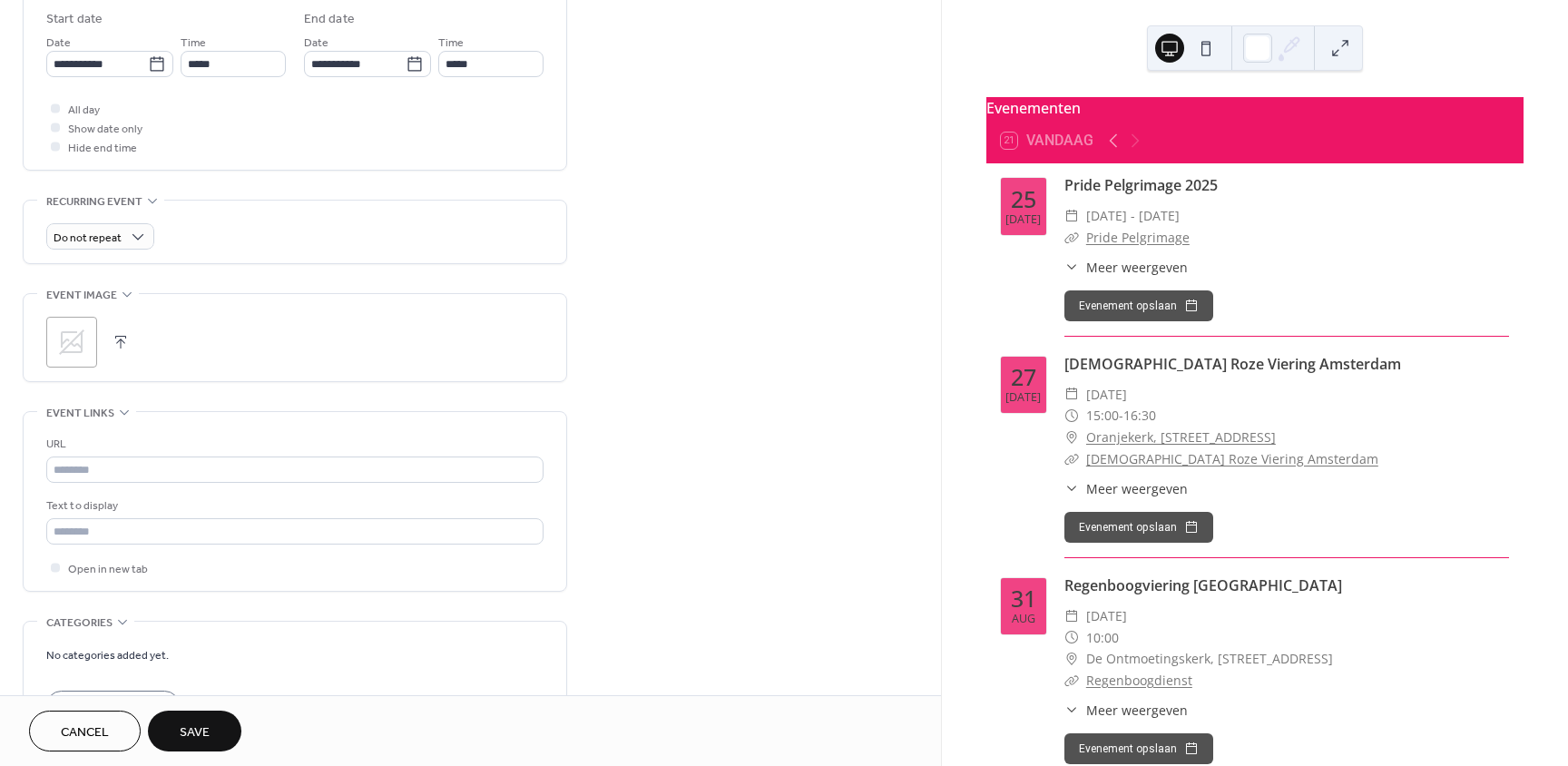 scroll, scrollTop: 726, scrollLeft: 0, axis: vertical 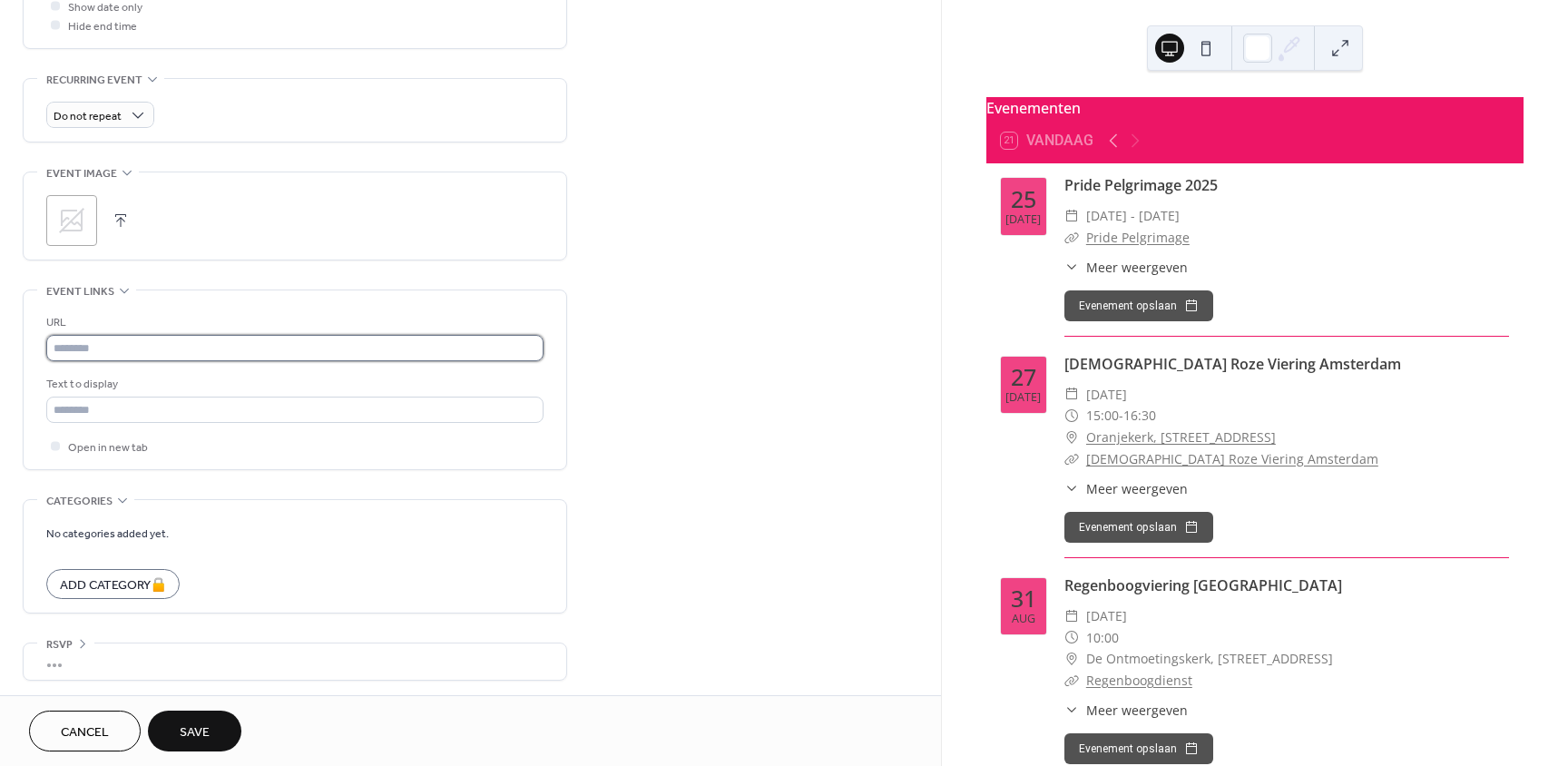 click at bounding box center (295, 348) 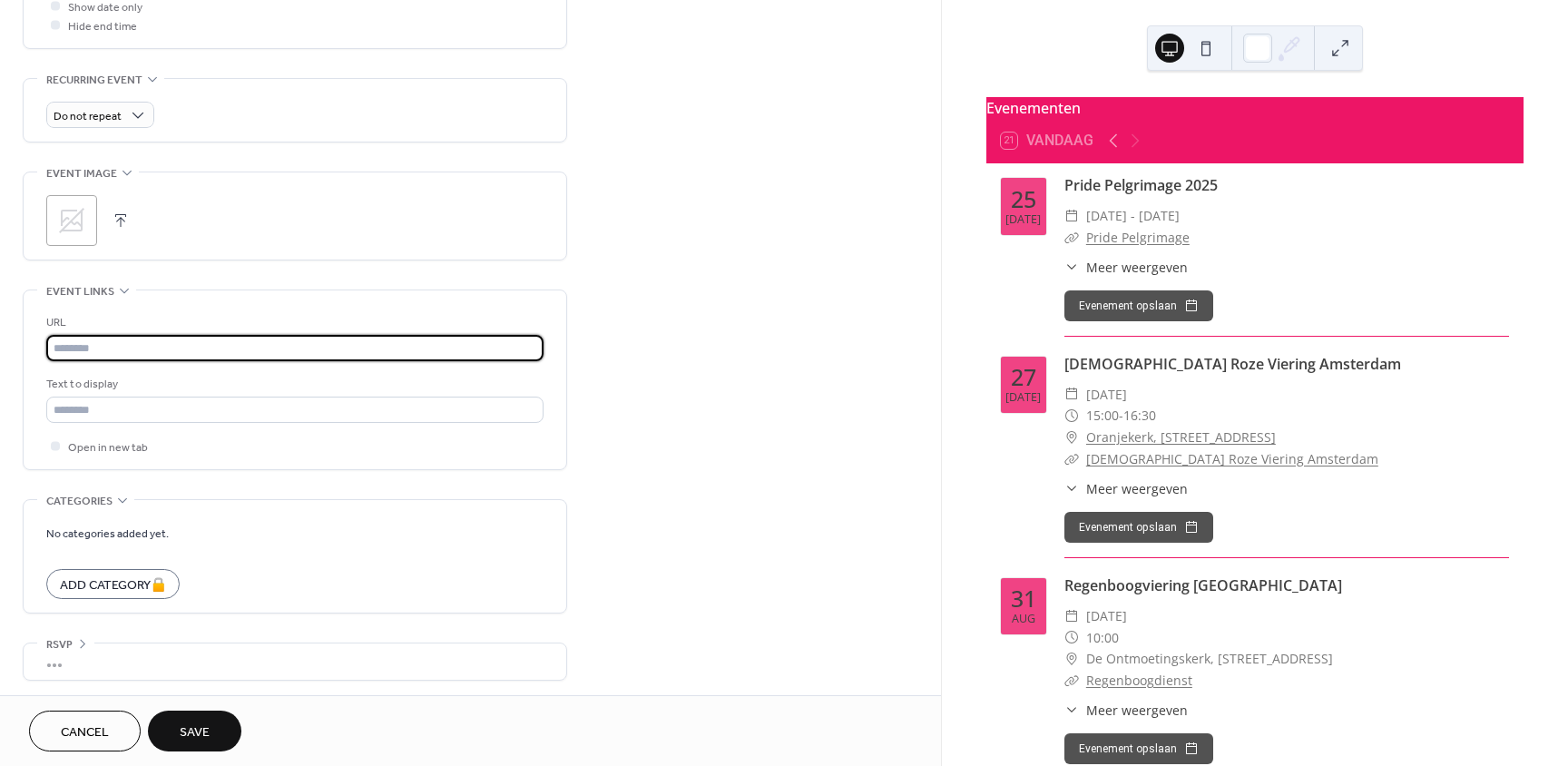 click at bounding box center [295, 348] 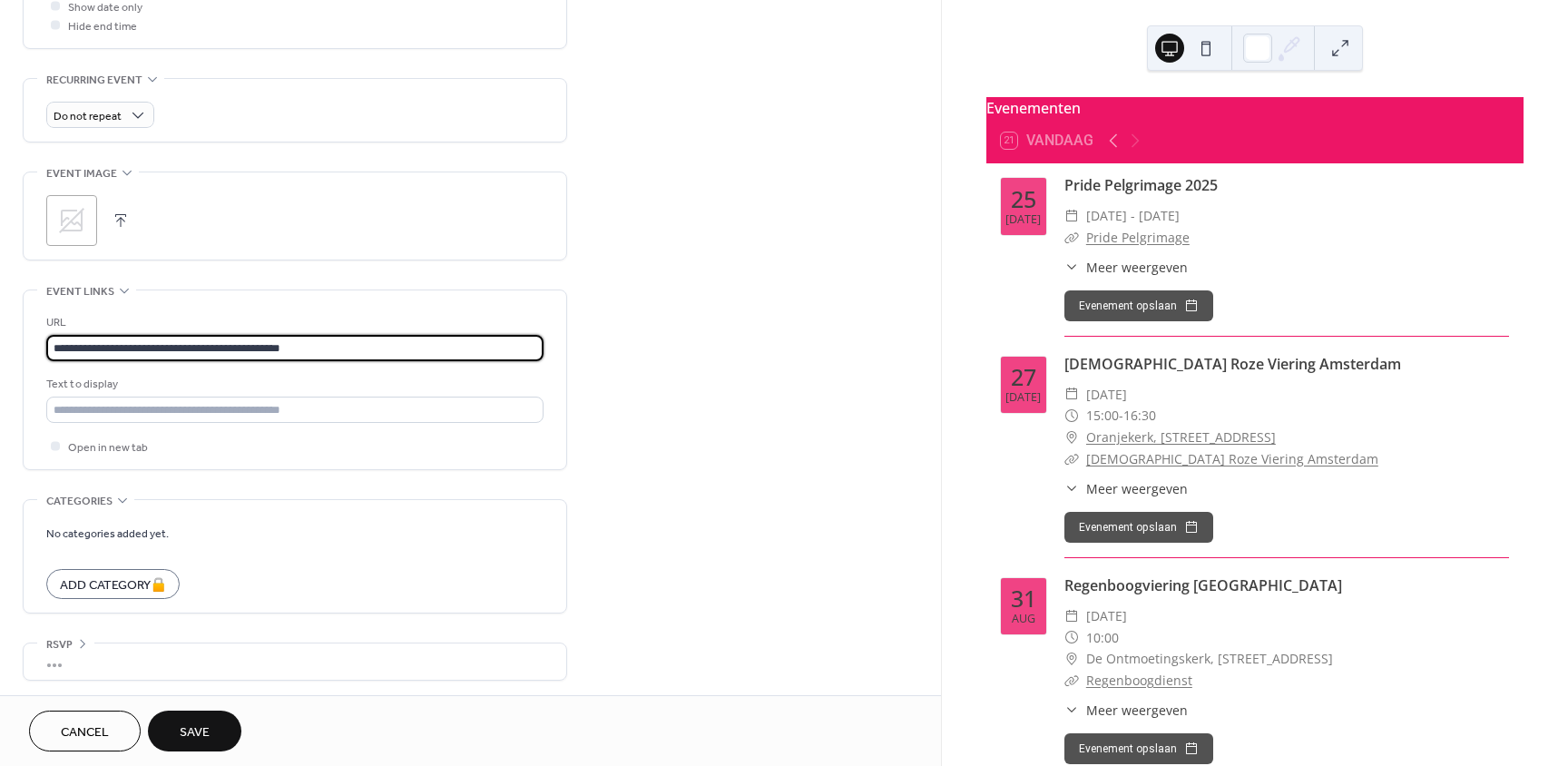 type on "**********" 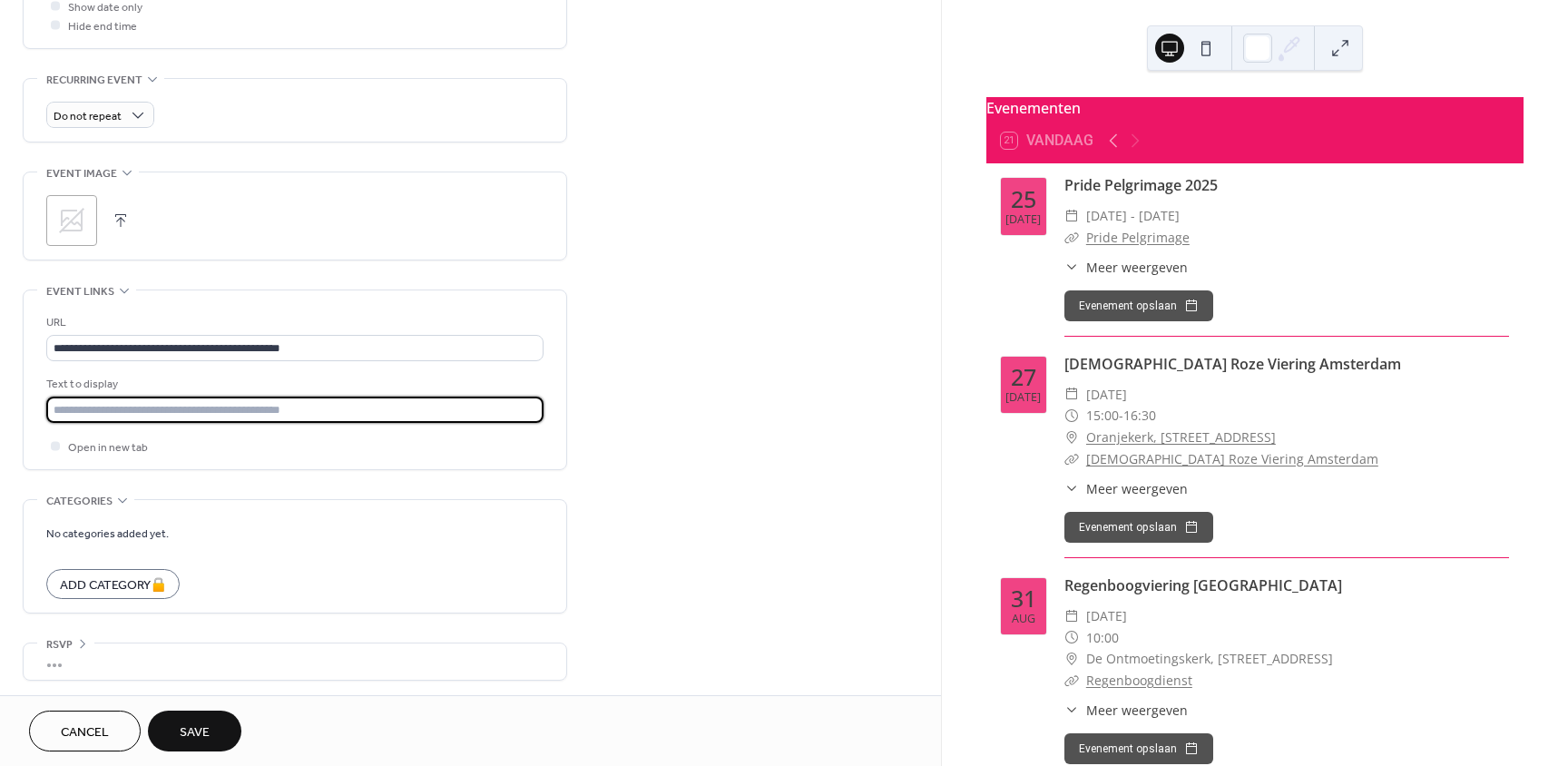 click at bounding box center [295, 409] 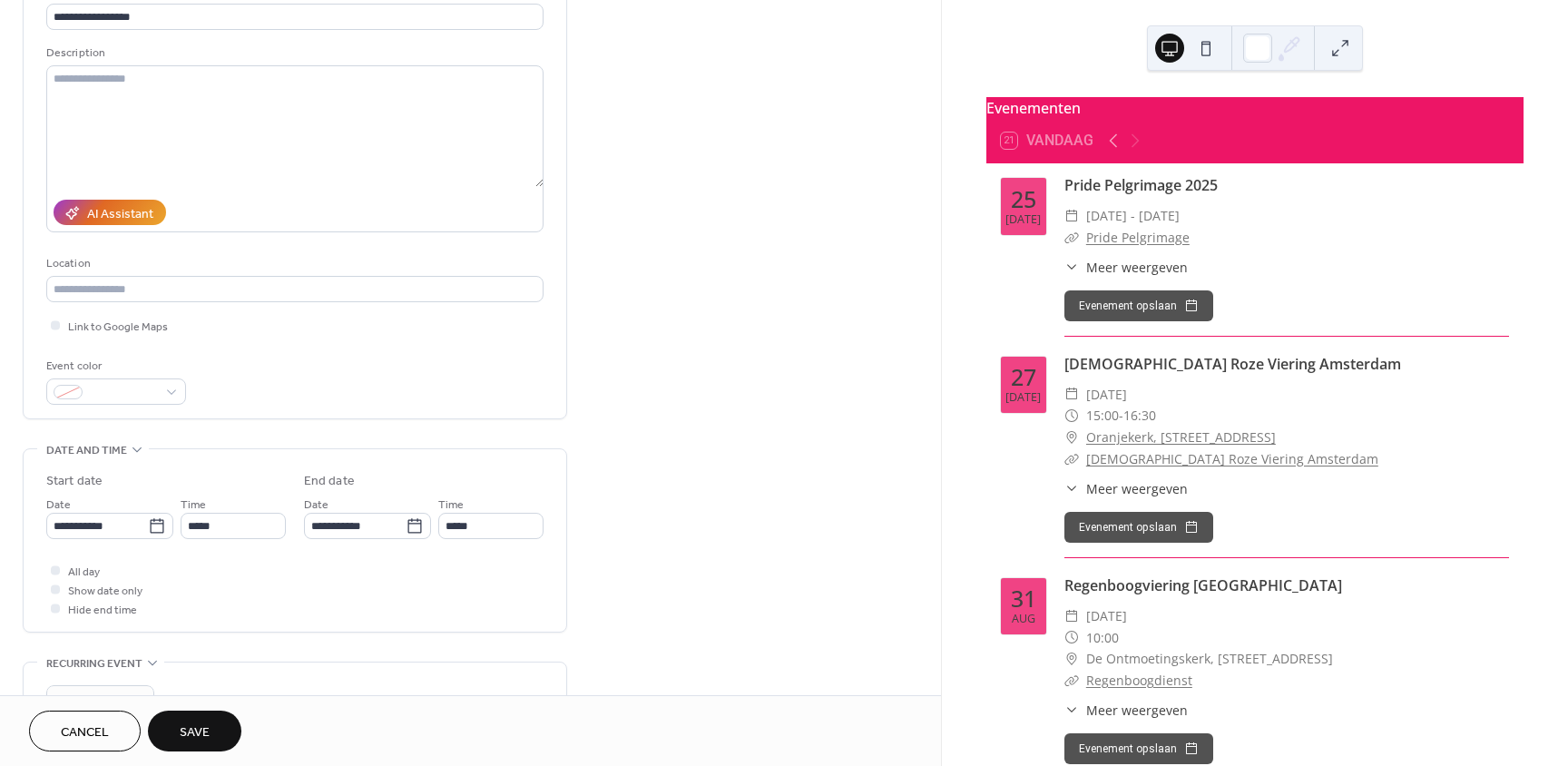 scroll, scrollTop: 91, scrollLeft: 0, axis: vertical 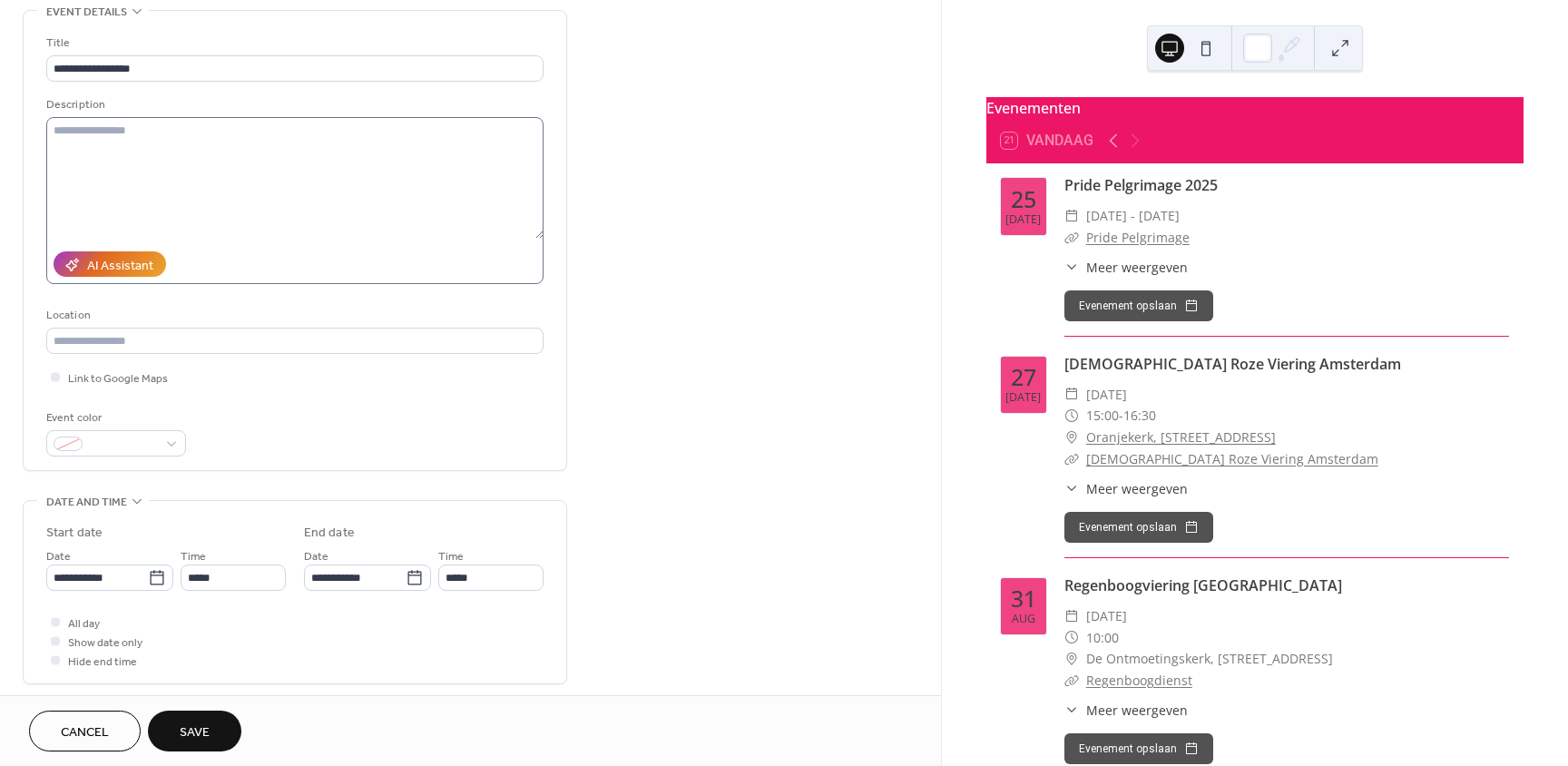 type on "**********" 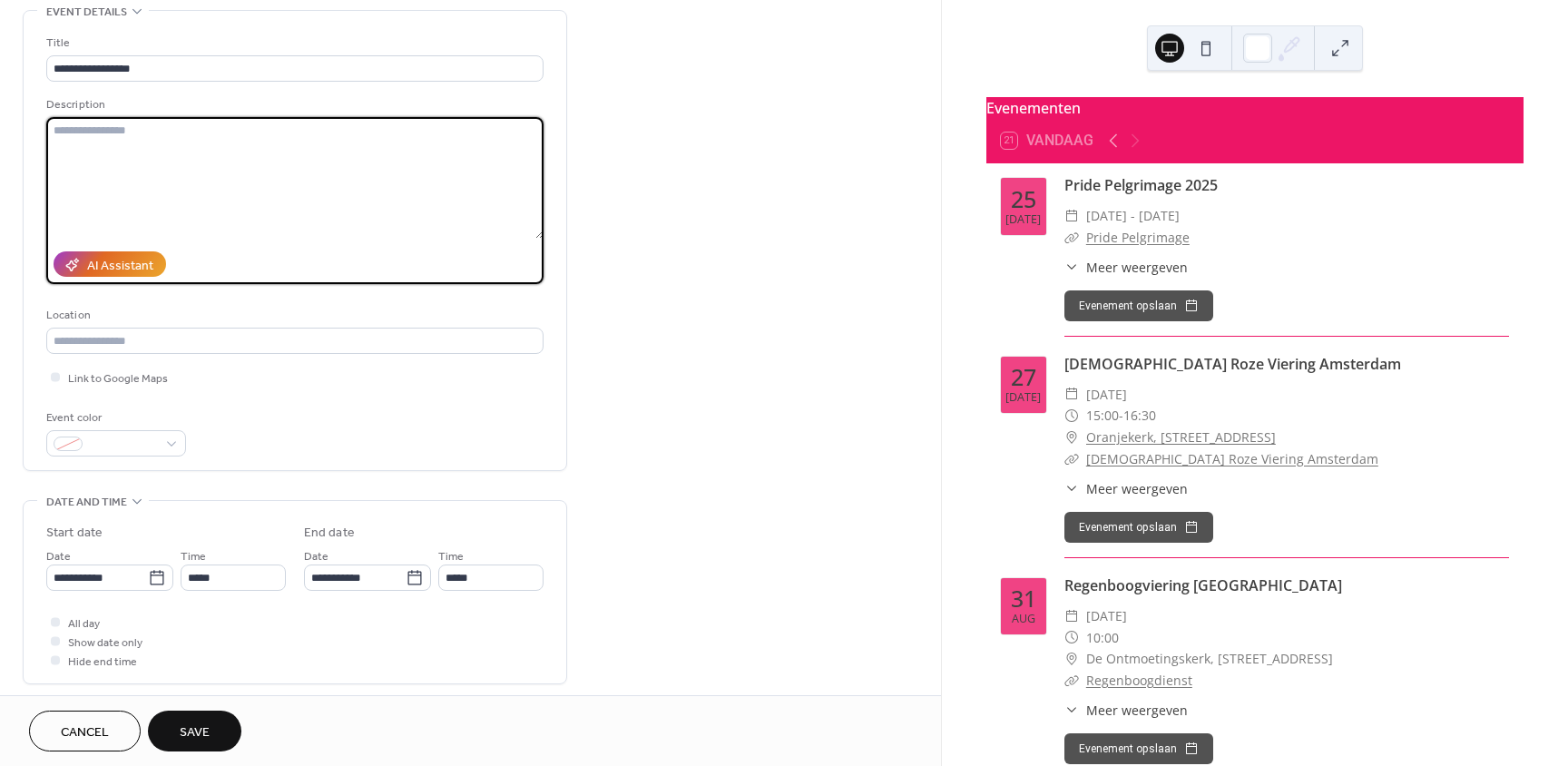 click at bounding box center [295, 178] 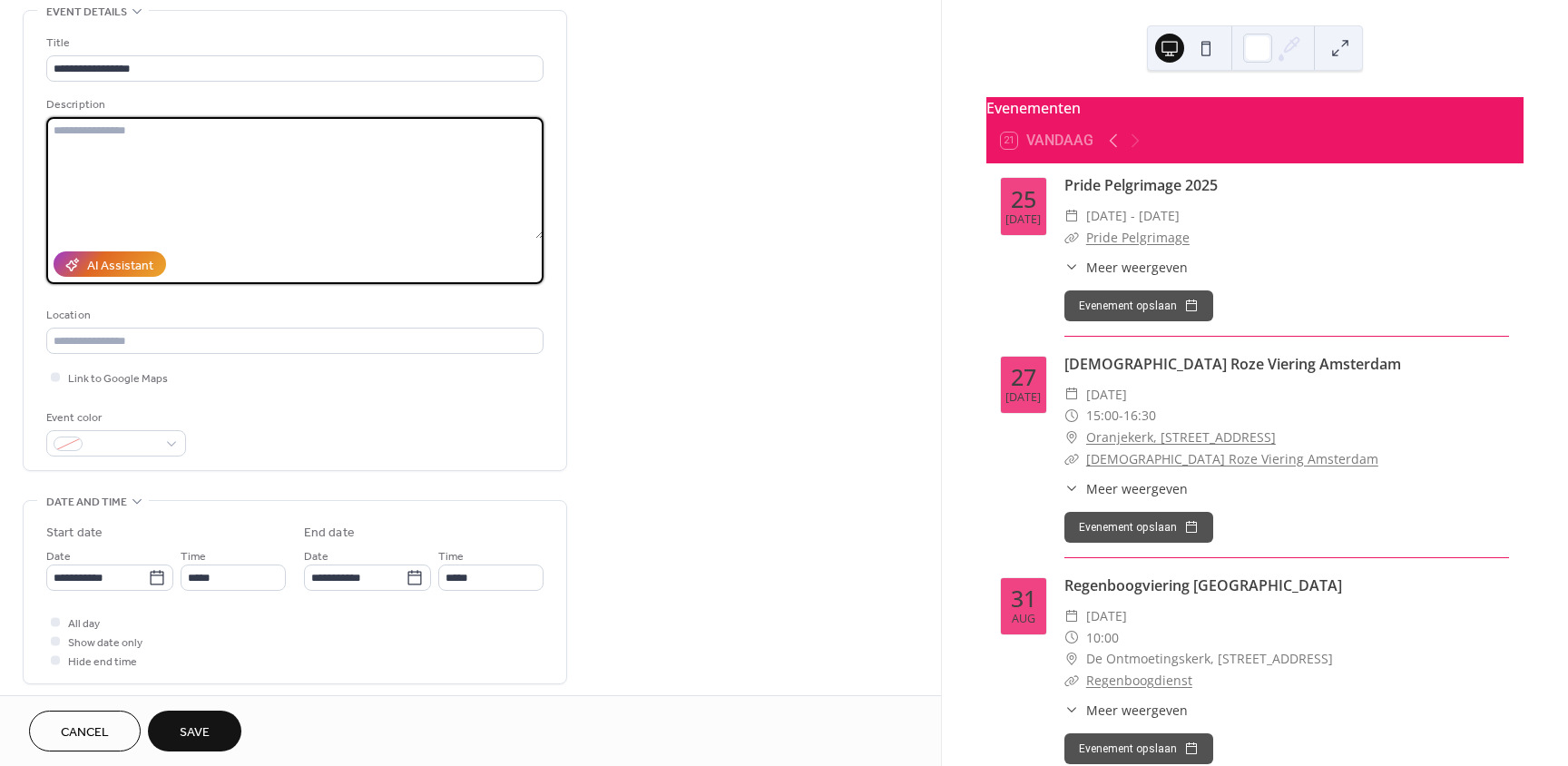 click at bounding box center (295, 178) 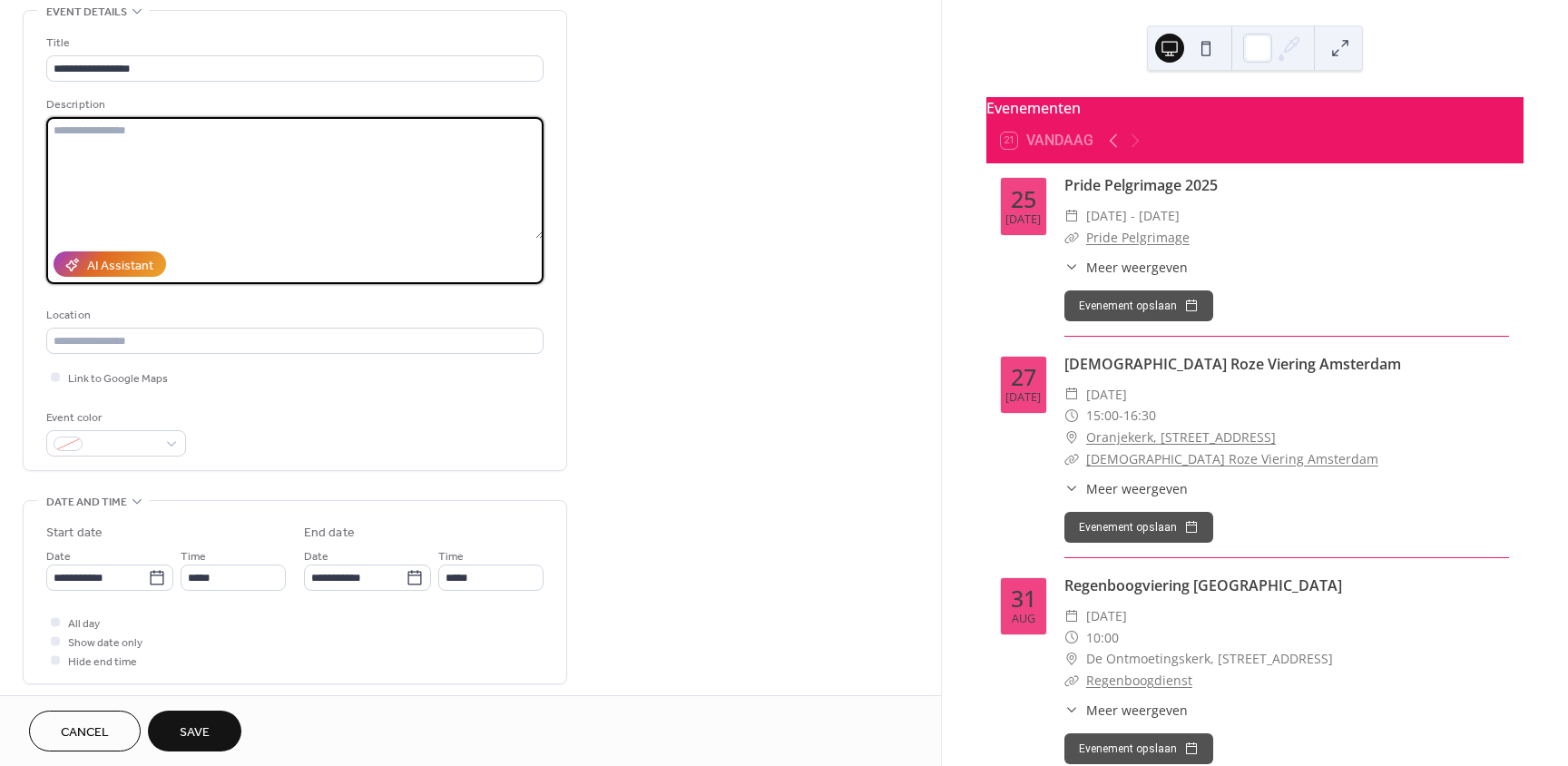 paste on "**********" 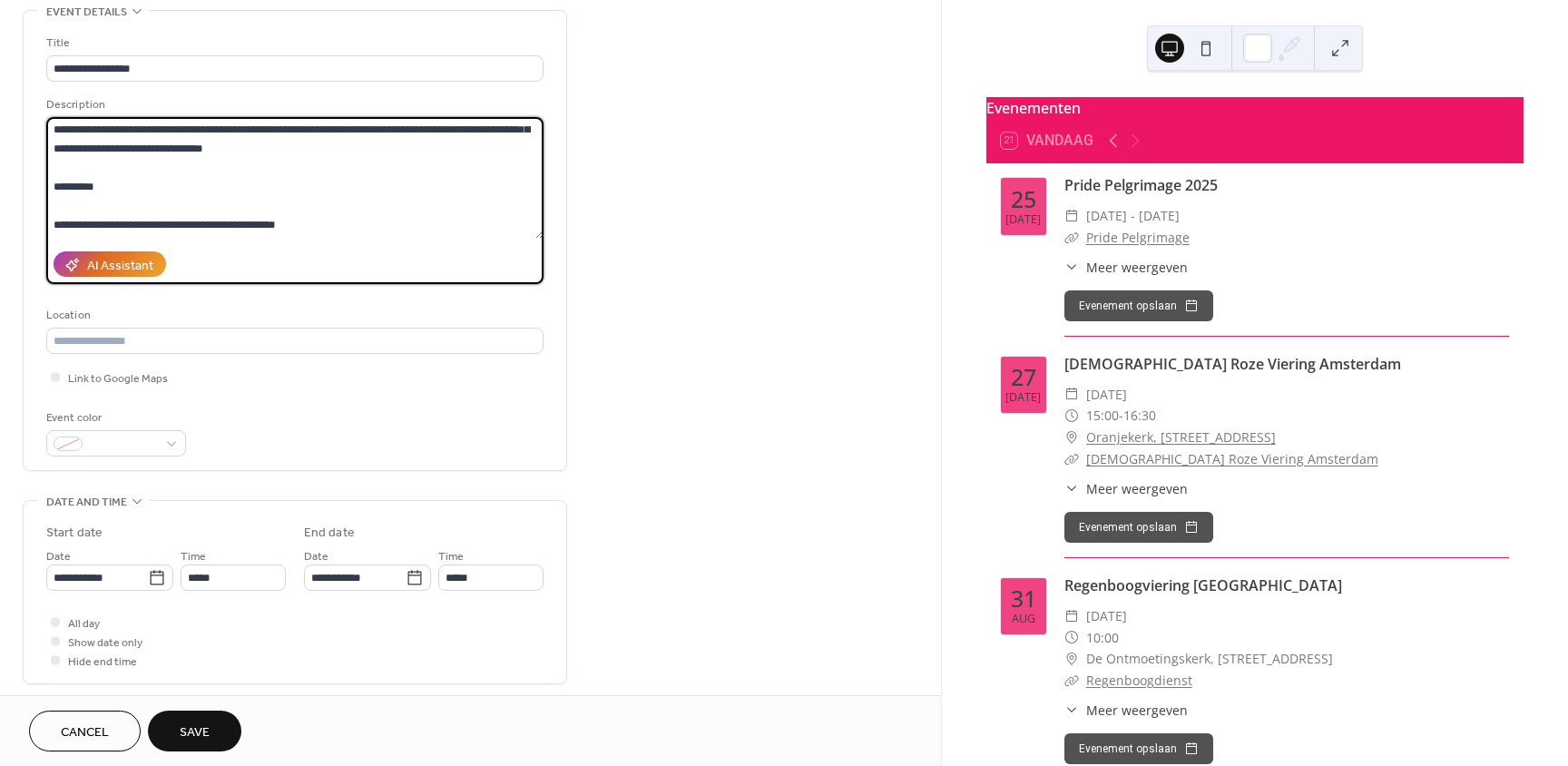 scroll, scrollTop: 272, scrollLeft: 0, axis: vertical 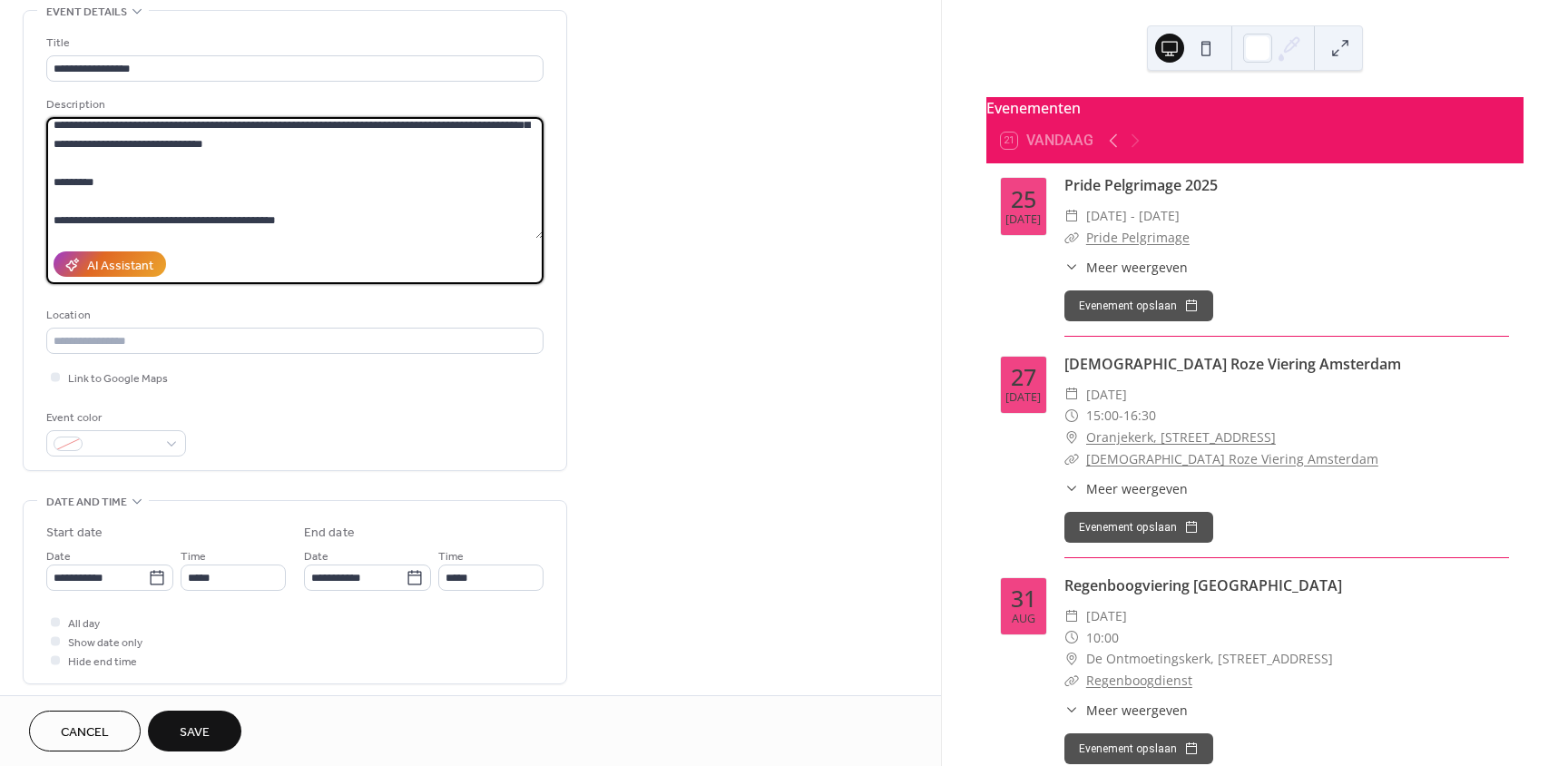 click at bounding box center [295, 178] 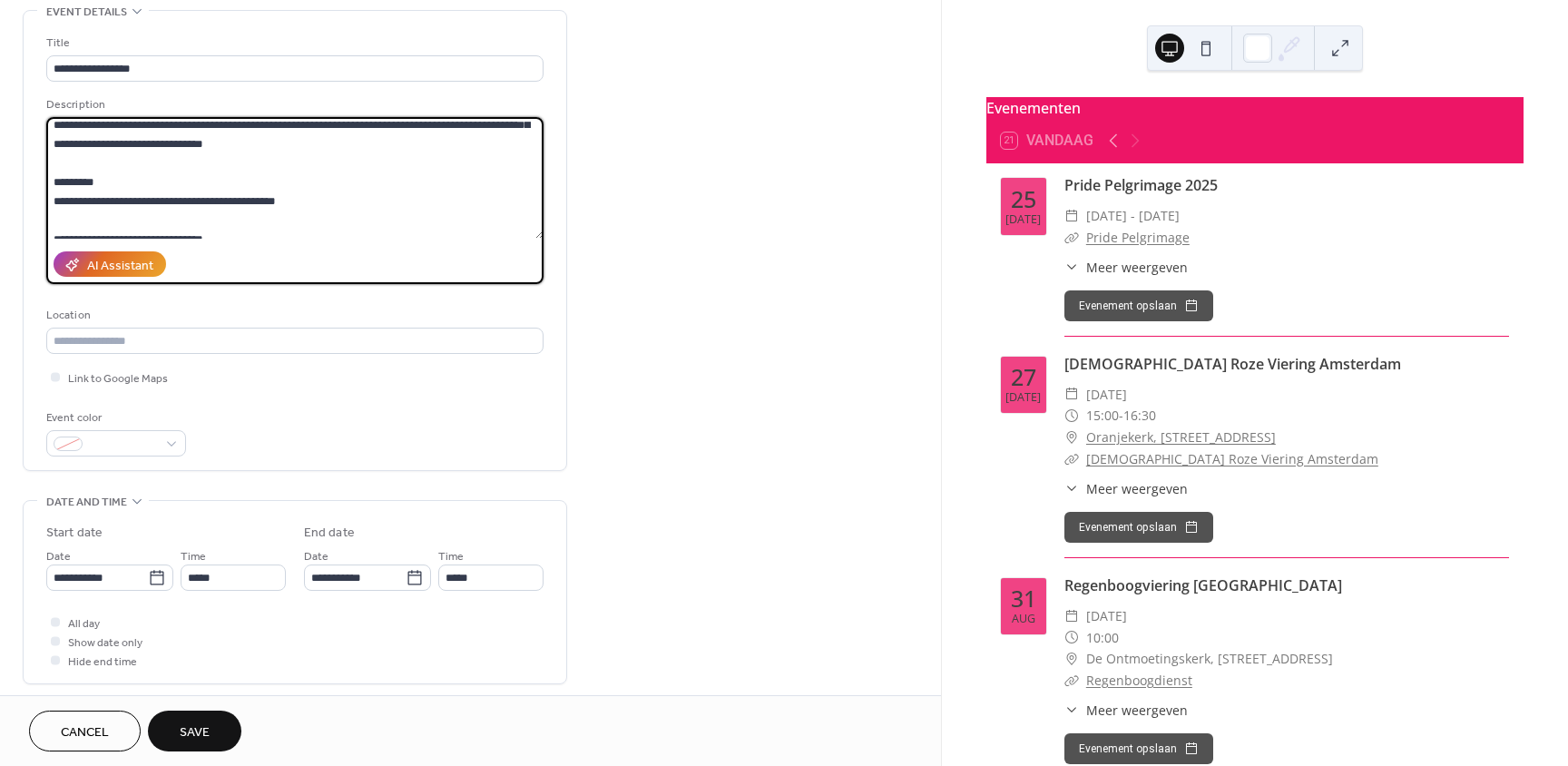 click at bounding box center (295, 178) 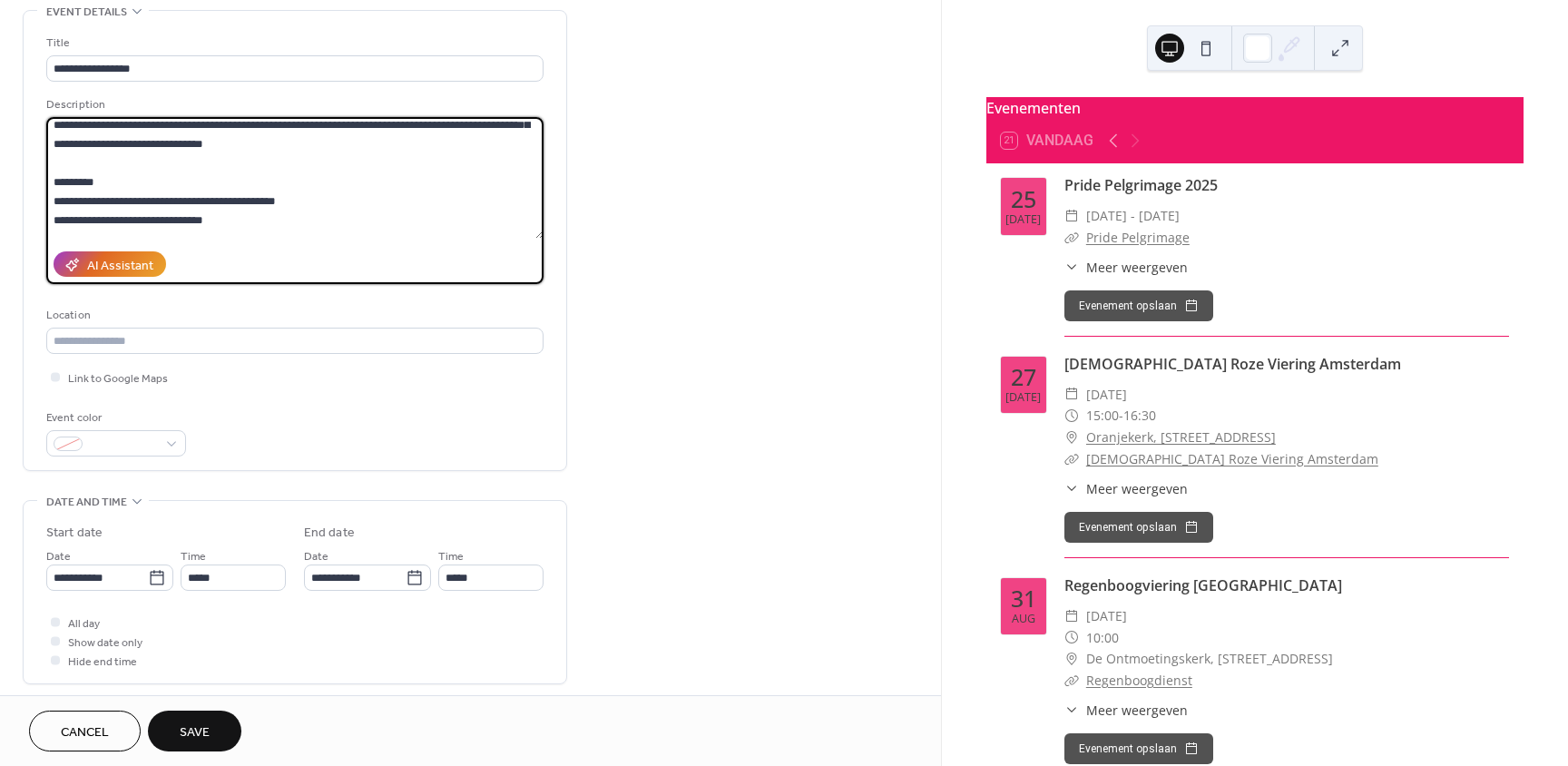 click at bounding box center (295, 178) 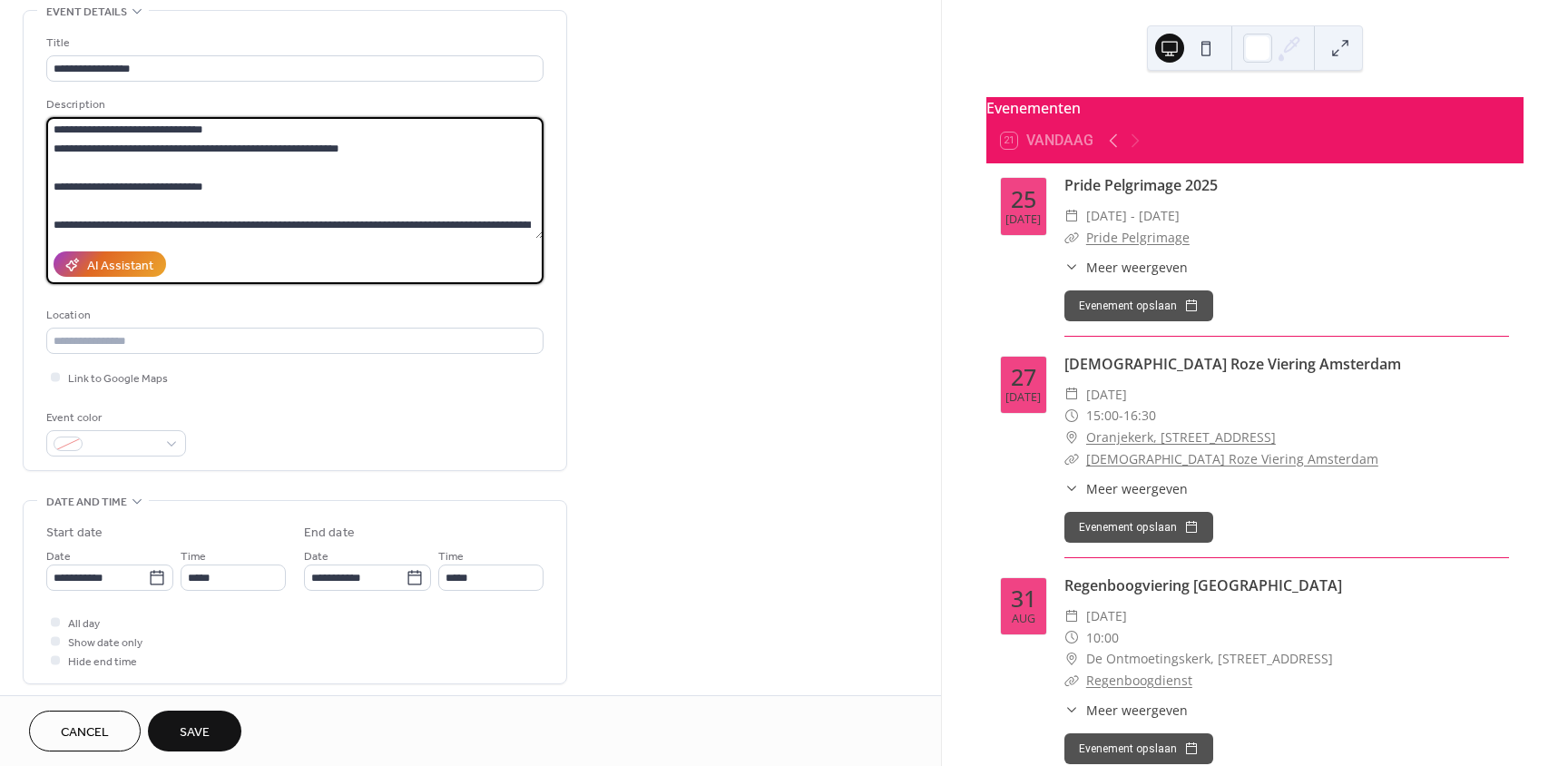scroll, scrollTop: 374, scrollLeft: 0, axis: vertical 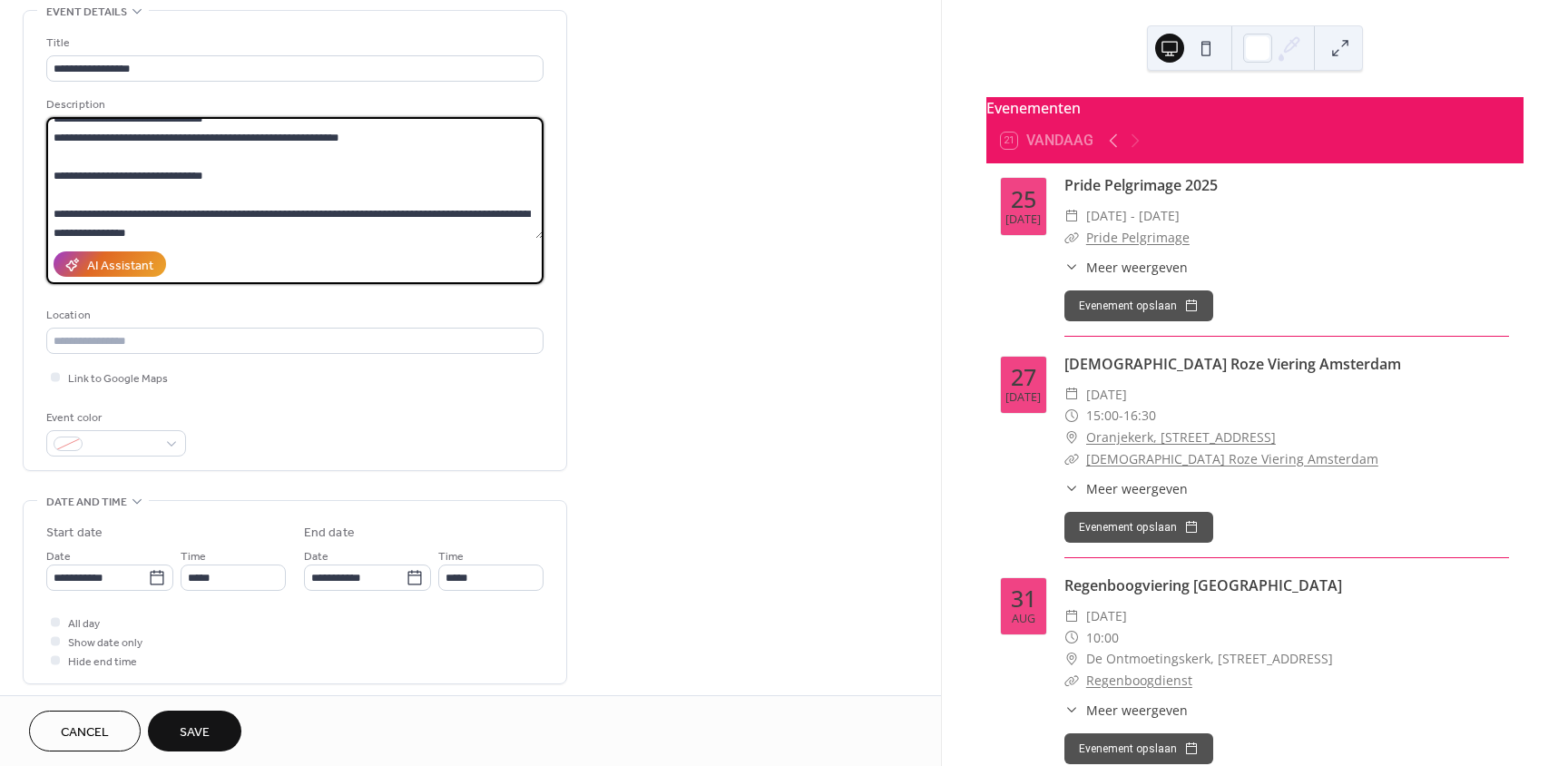 click at bounding box center (295, 178) 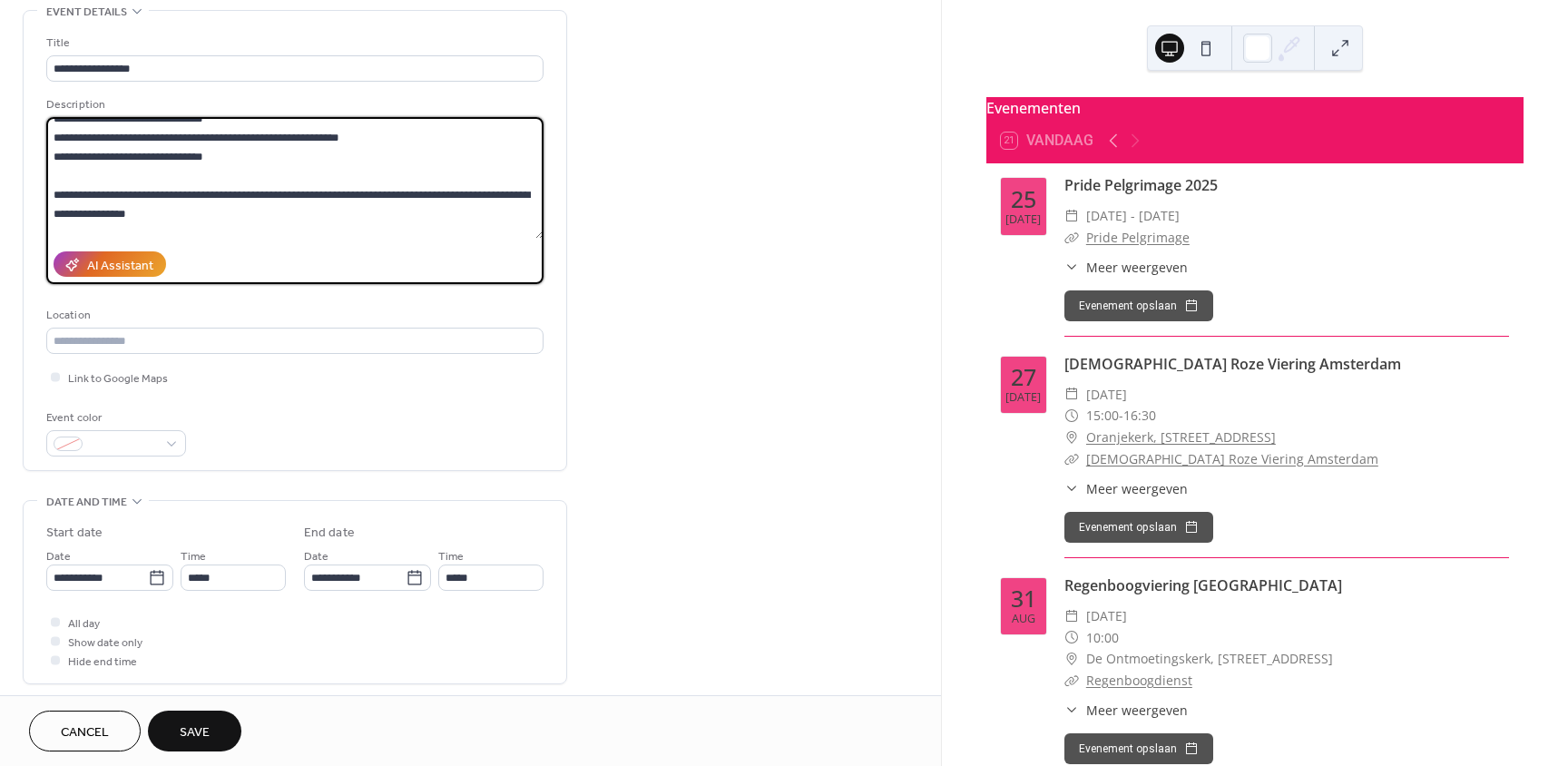 click at bounding box center [295, 178] 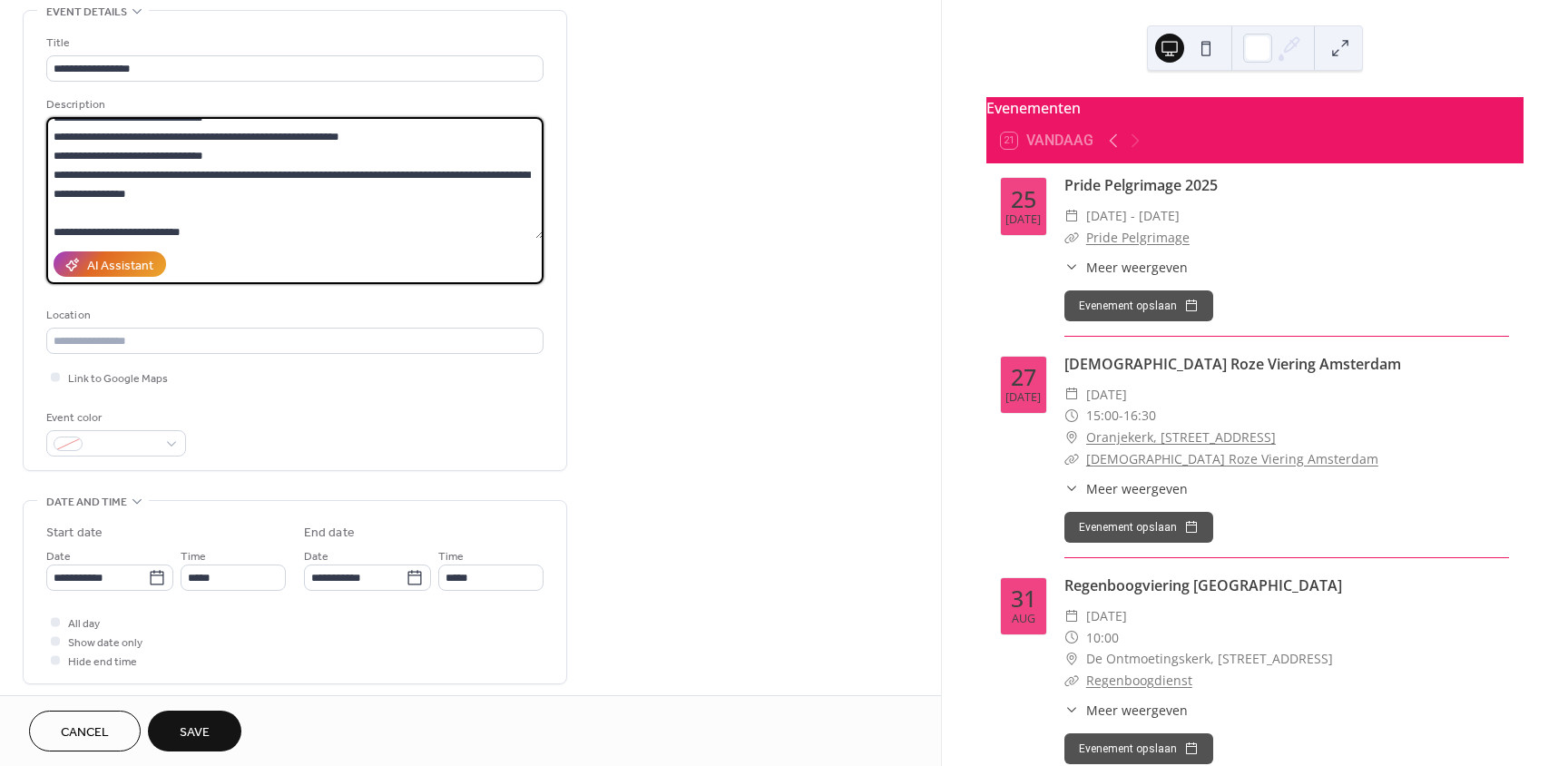 scroll, scrollTop: 374, scrollLeft: 0, axis: vertical 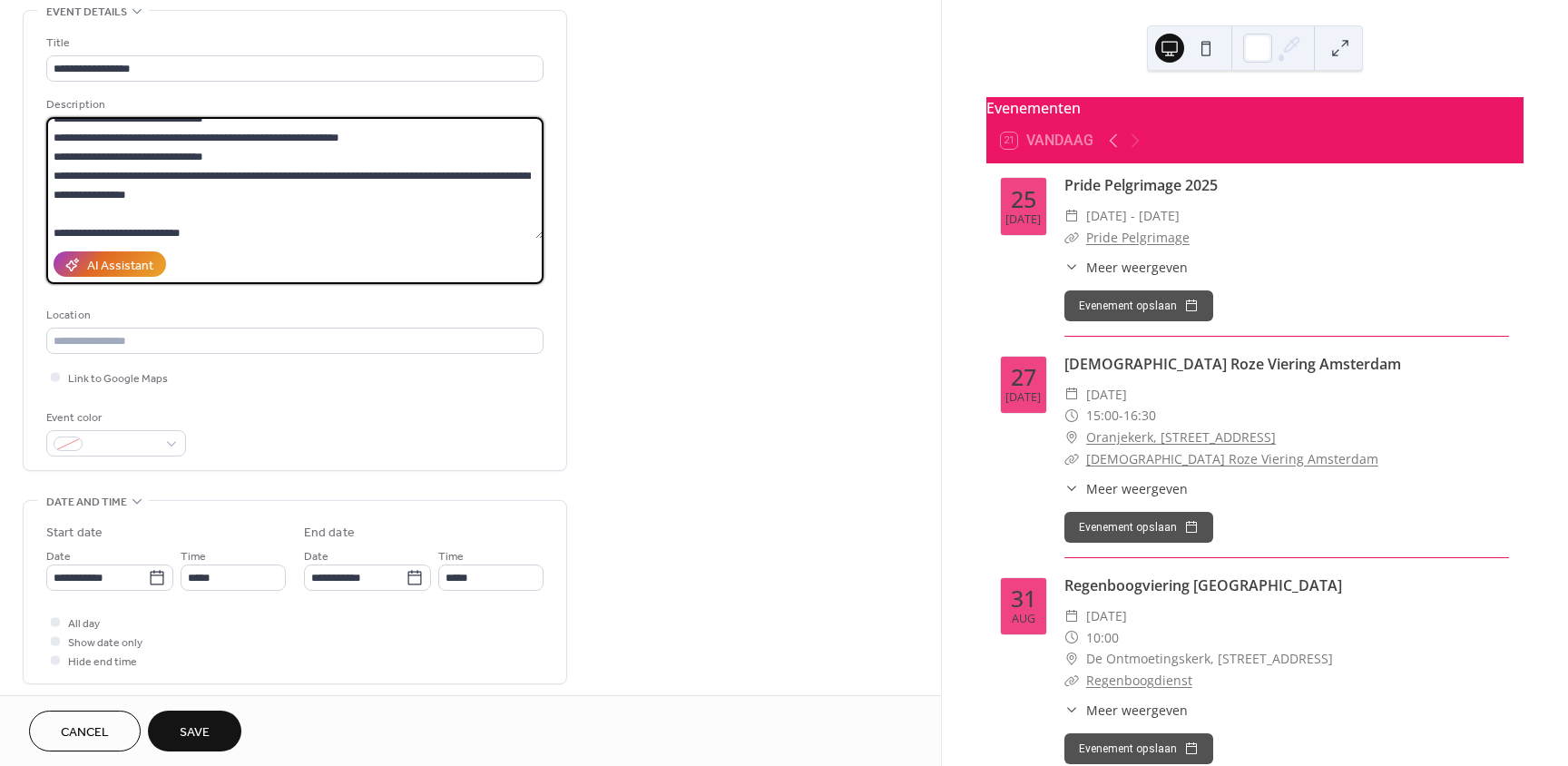 click at bounding box center (295, 178) 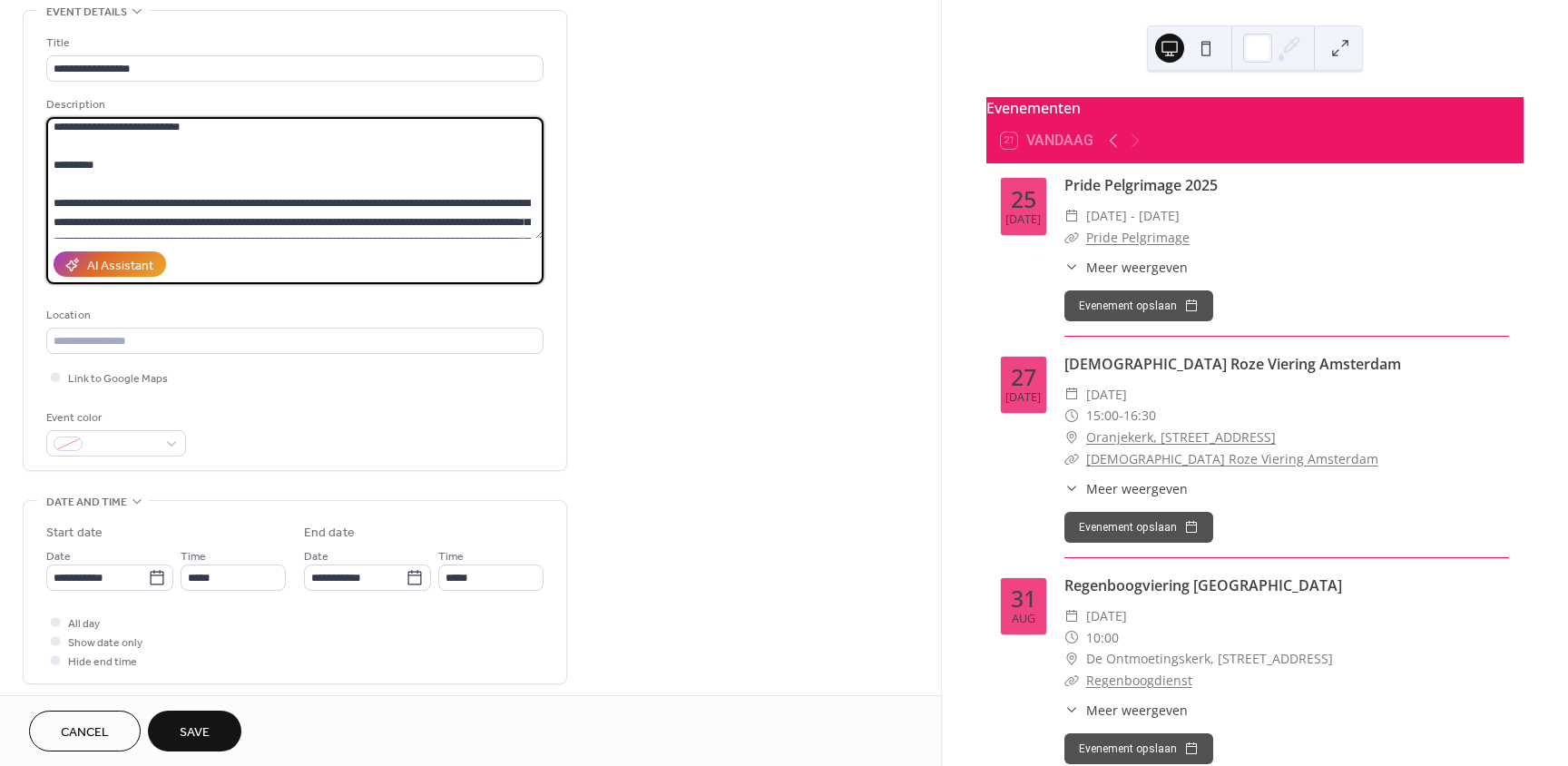 scroll, scrollTop: 465, scrollLeft: 0, axis: vertical 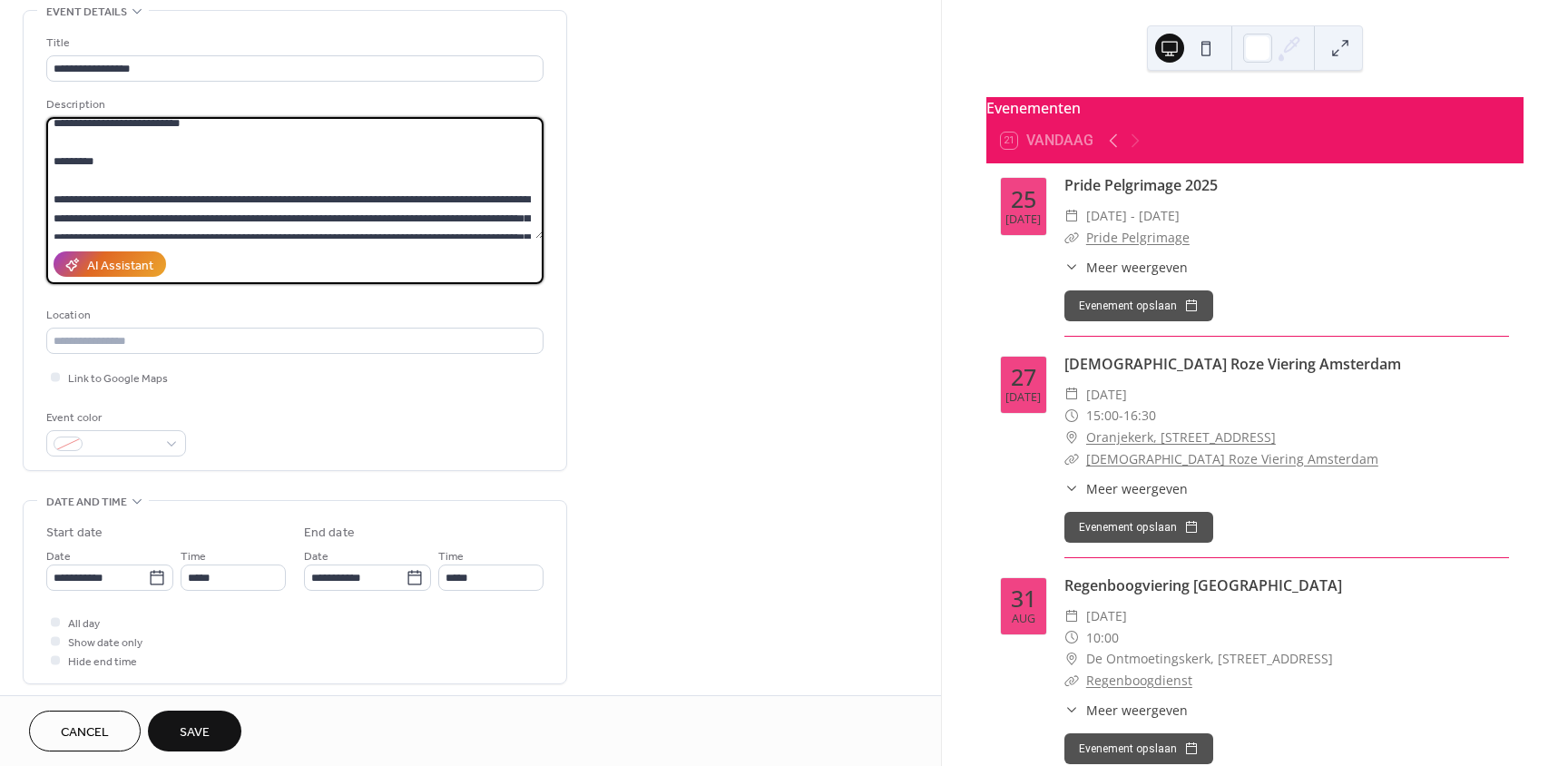 click at bounding box center (295, 178) 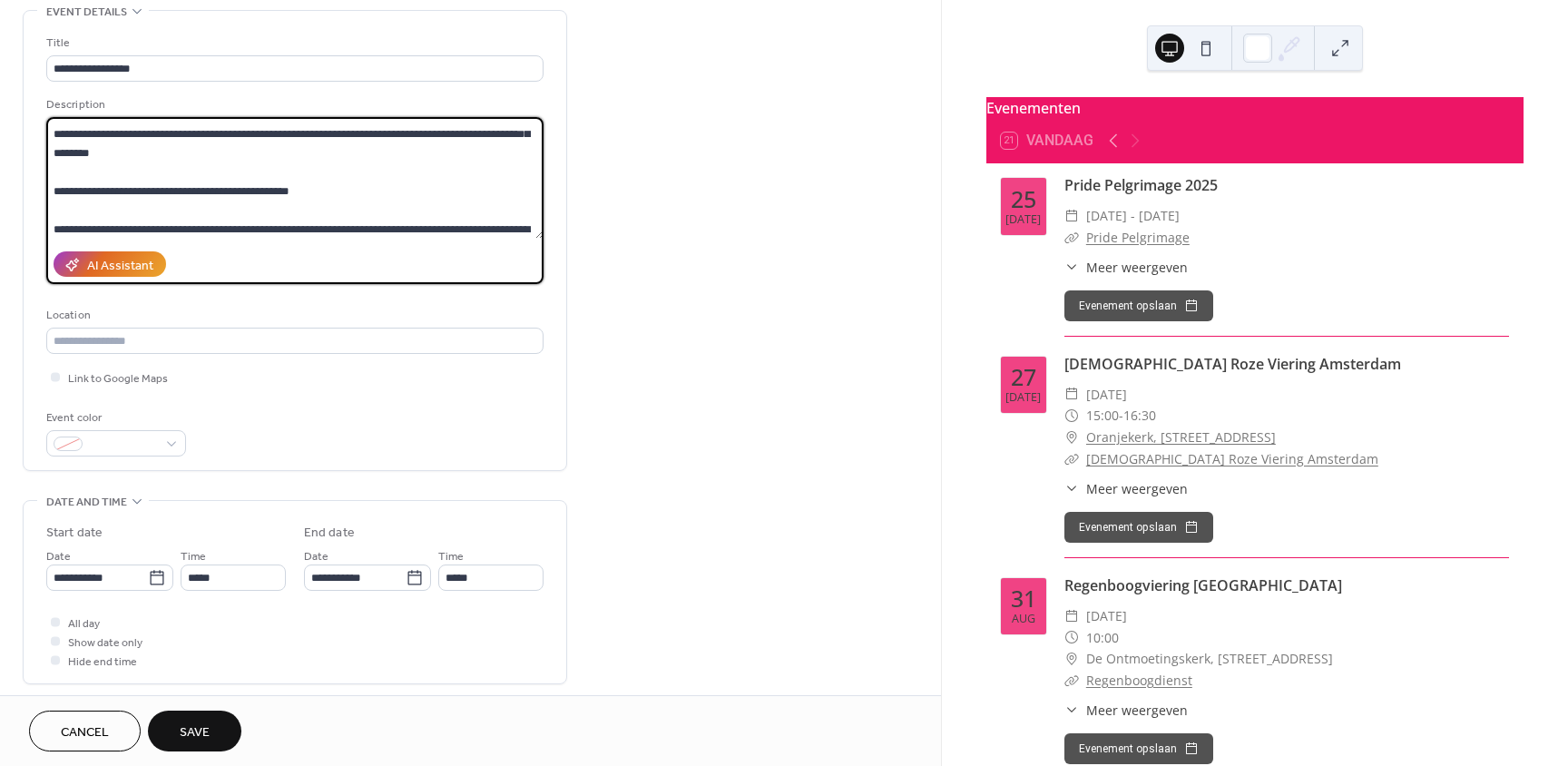 scroll, scrollTop: 572, scrollLeft: 0, axis: vertical 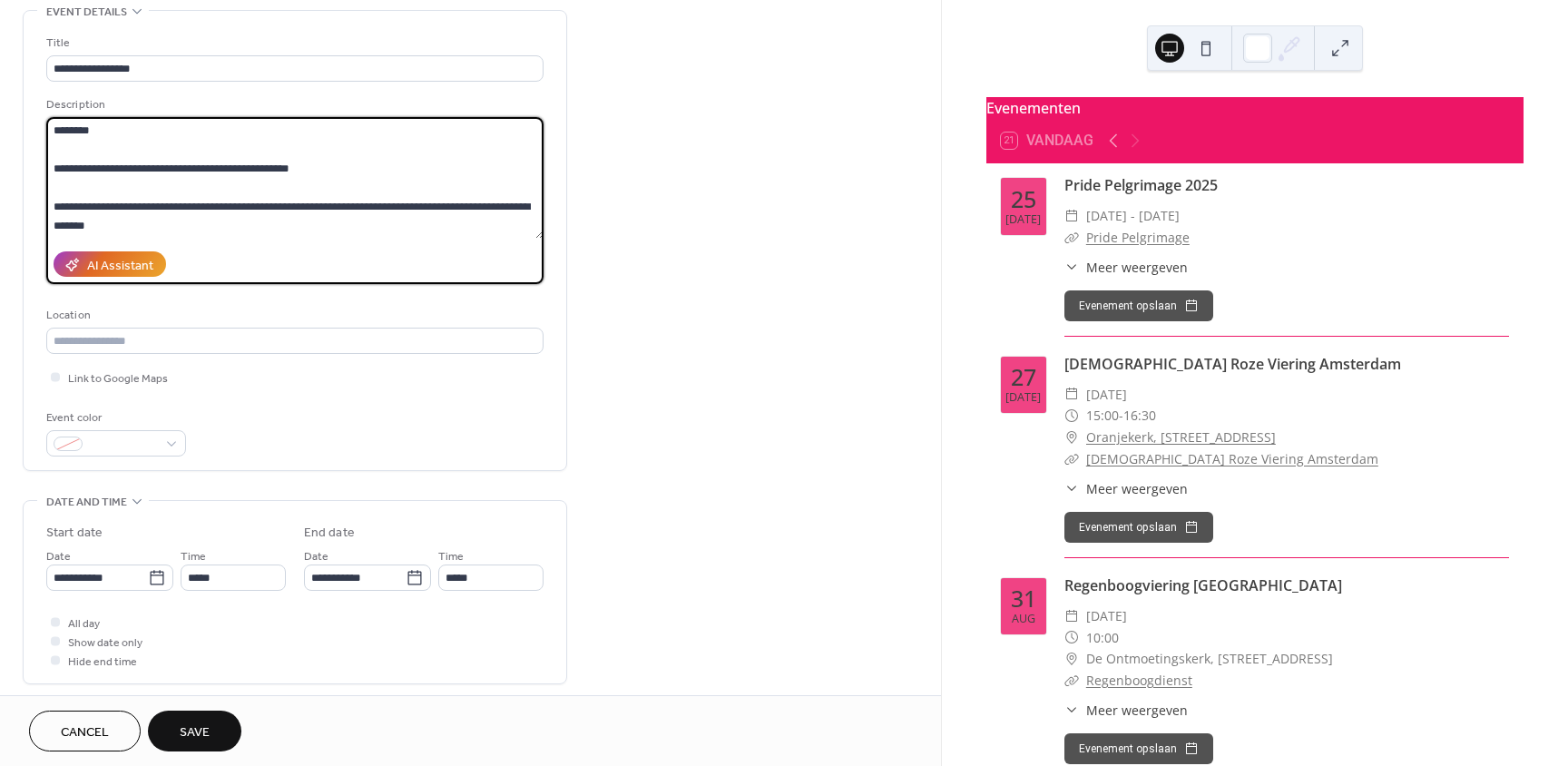 type on "**********" 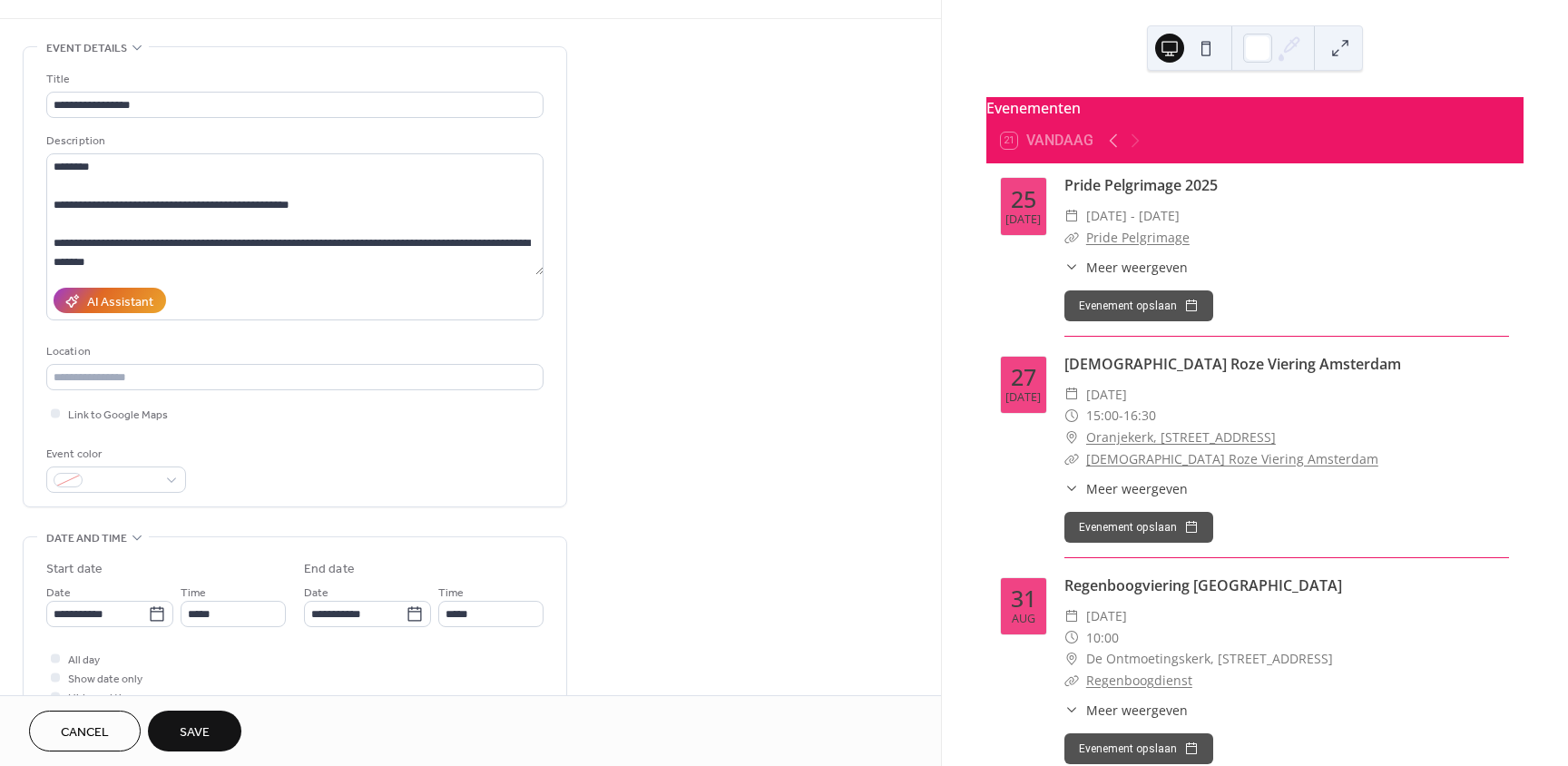 scroll, scrollTop: 0, scrollLeft: 0, axis: both 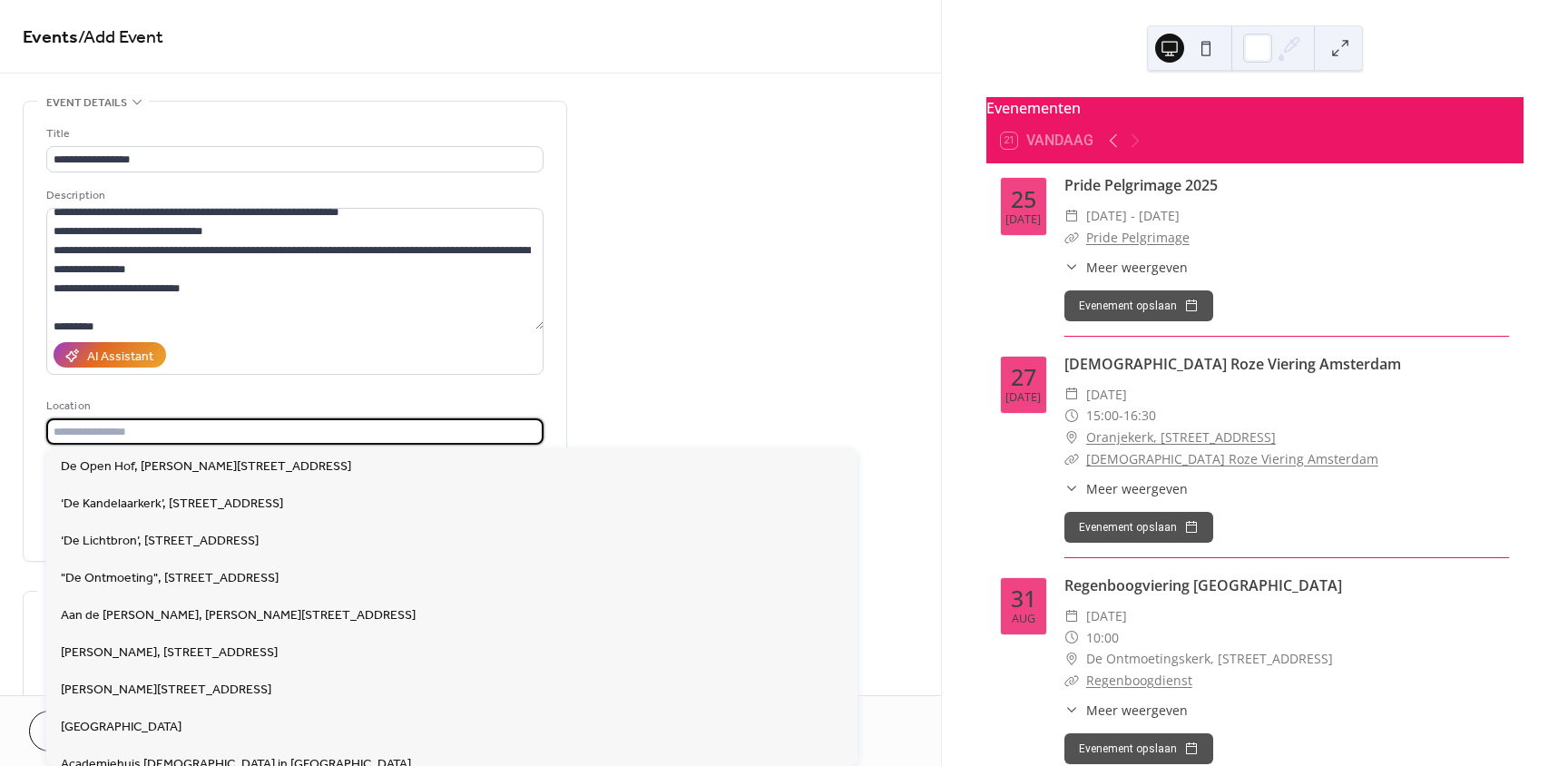 click at bounding box center [295, 431] 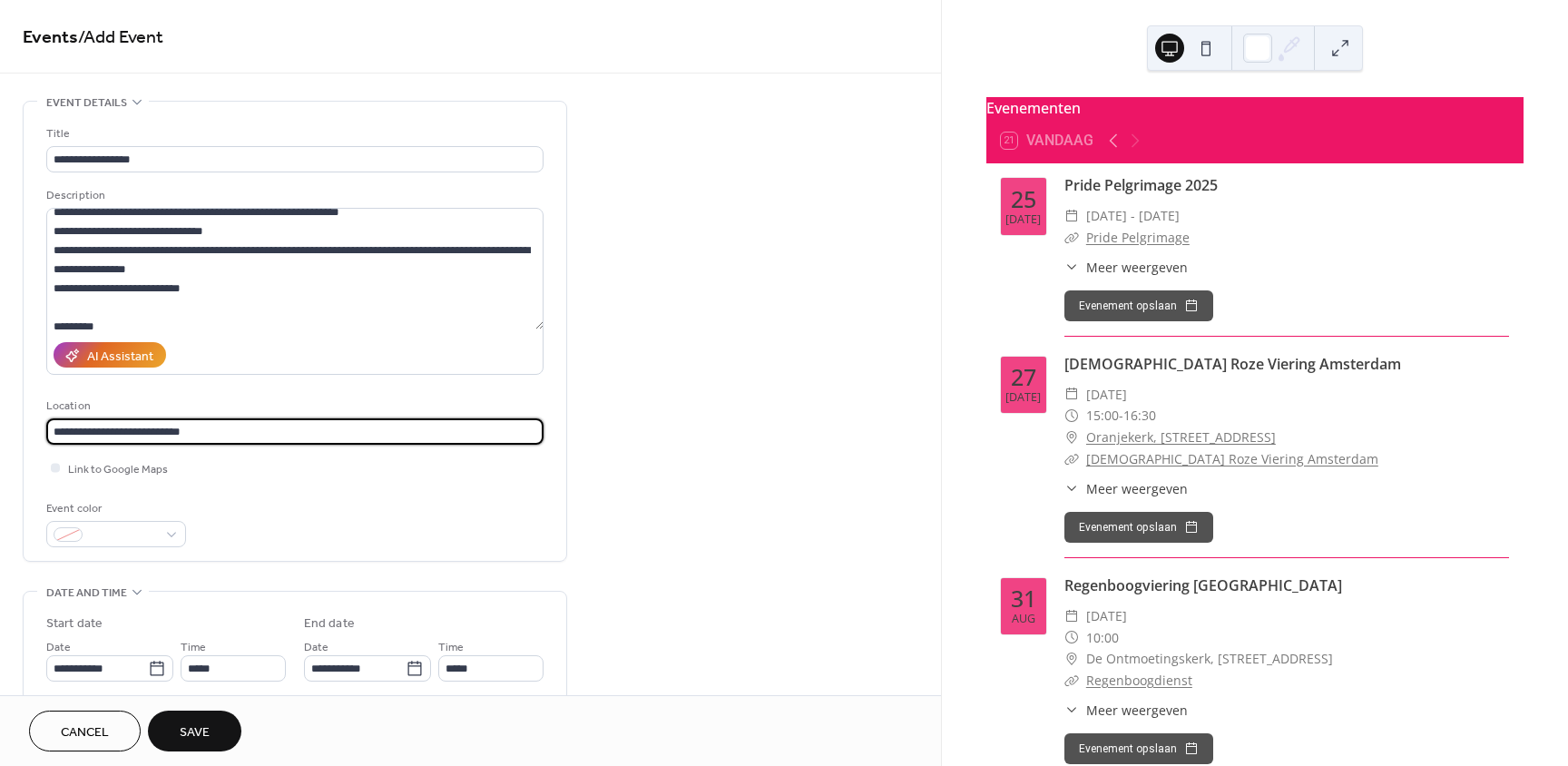 click on "**********" at bounding box center [295, 431] 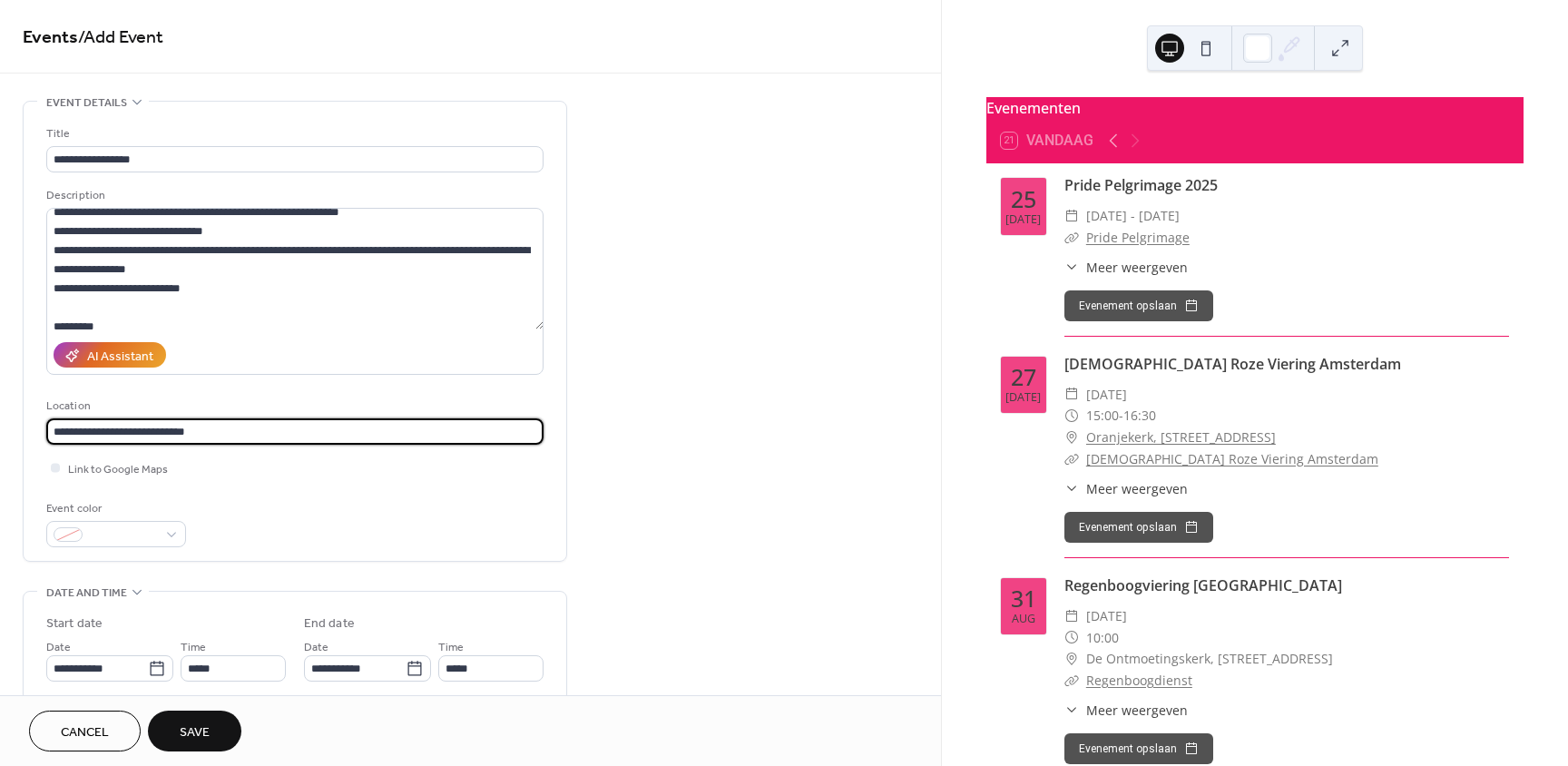 paste on "**********" 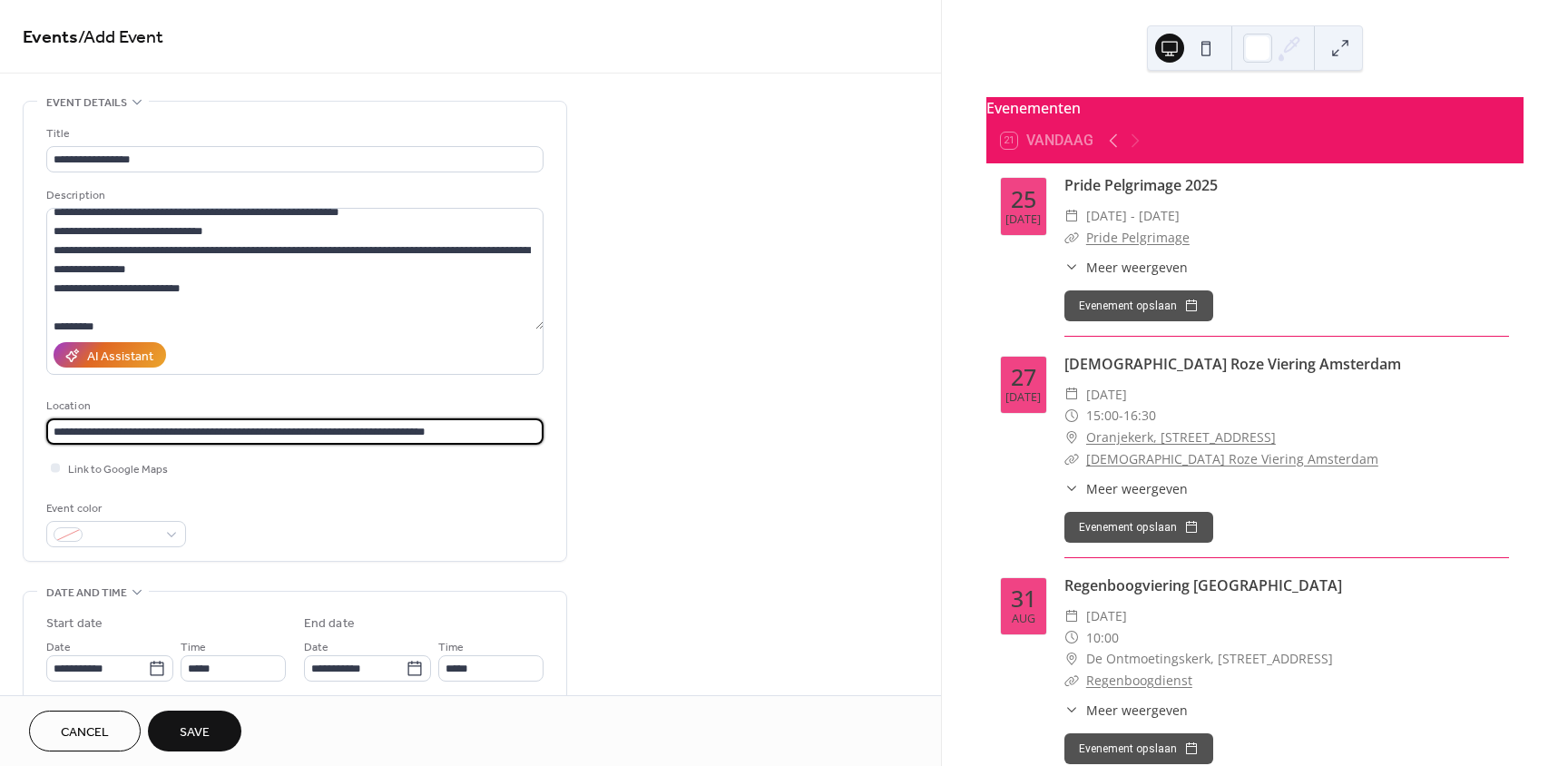 scroll, scrollTop: 1, scrollLeft: 0, axis: vertical 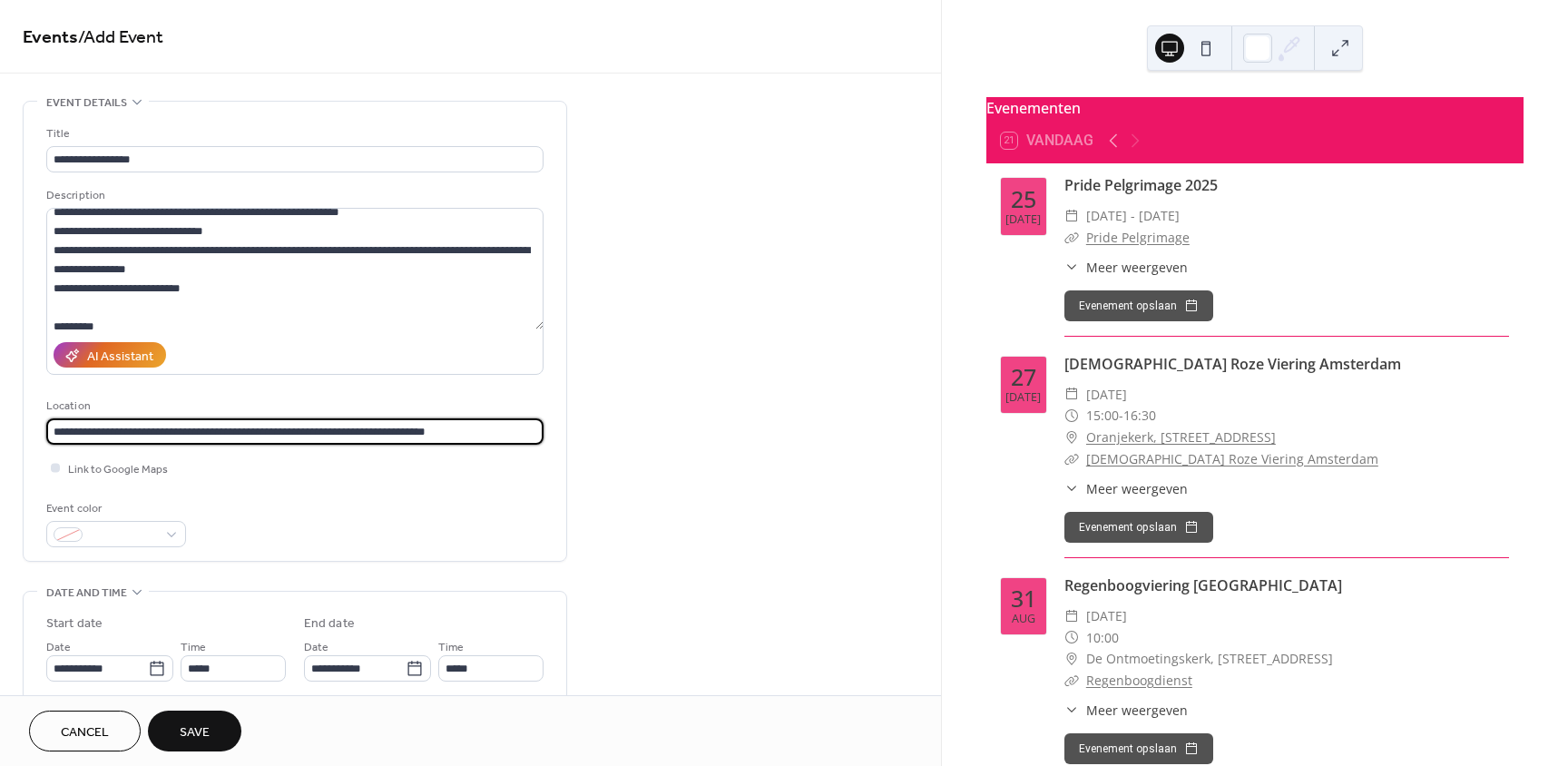type on "**********" 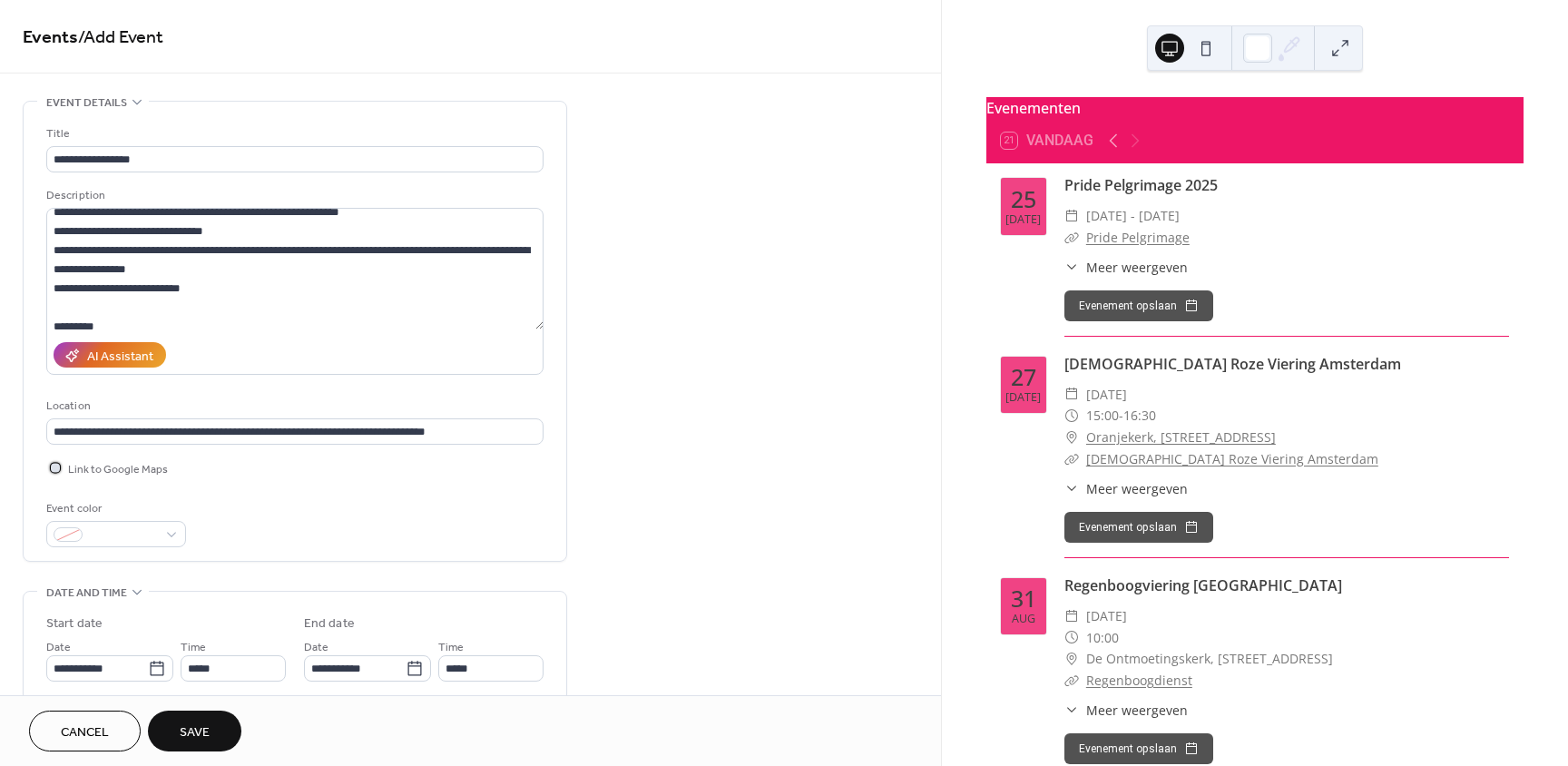 scroll, scrollTop: 0, scrollLeft: 0, axis: both 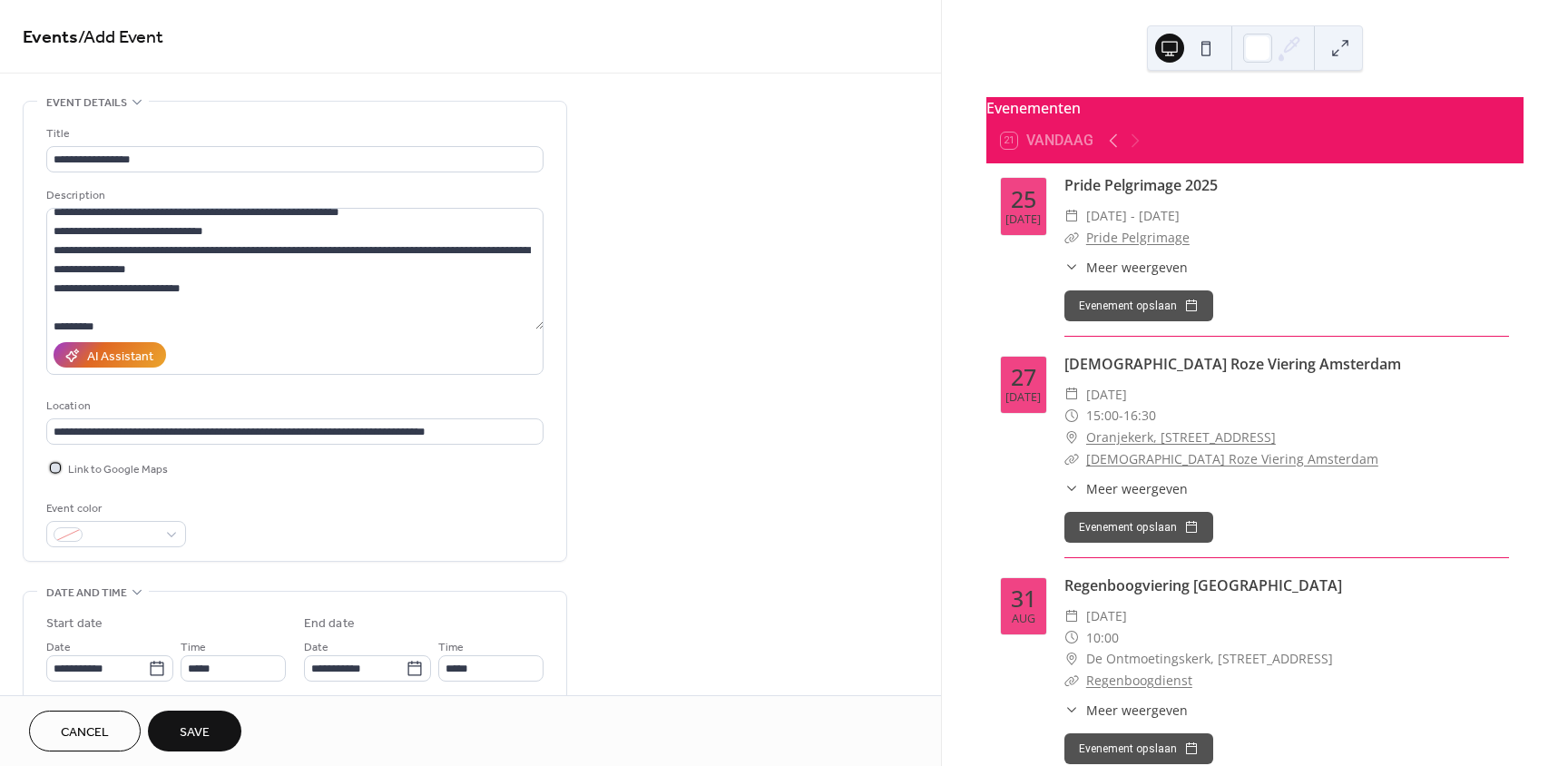click at bounding box center (55, 467) 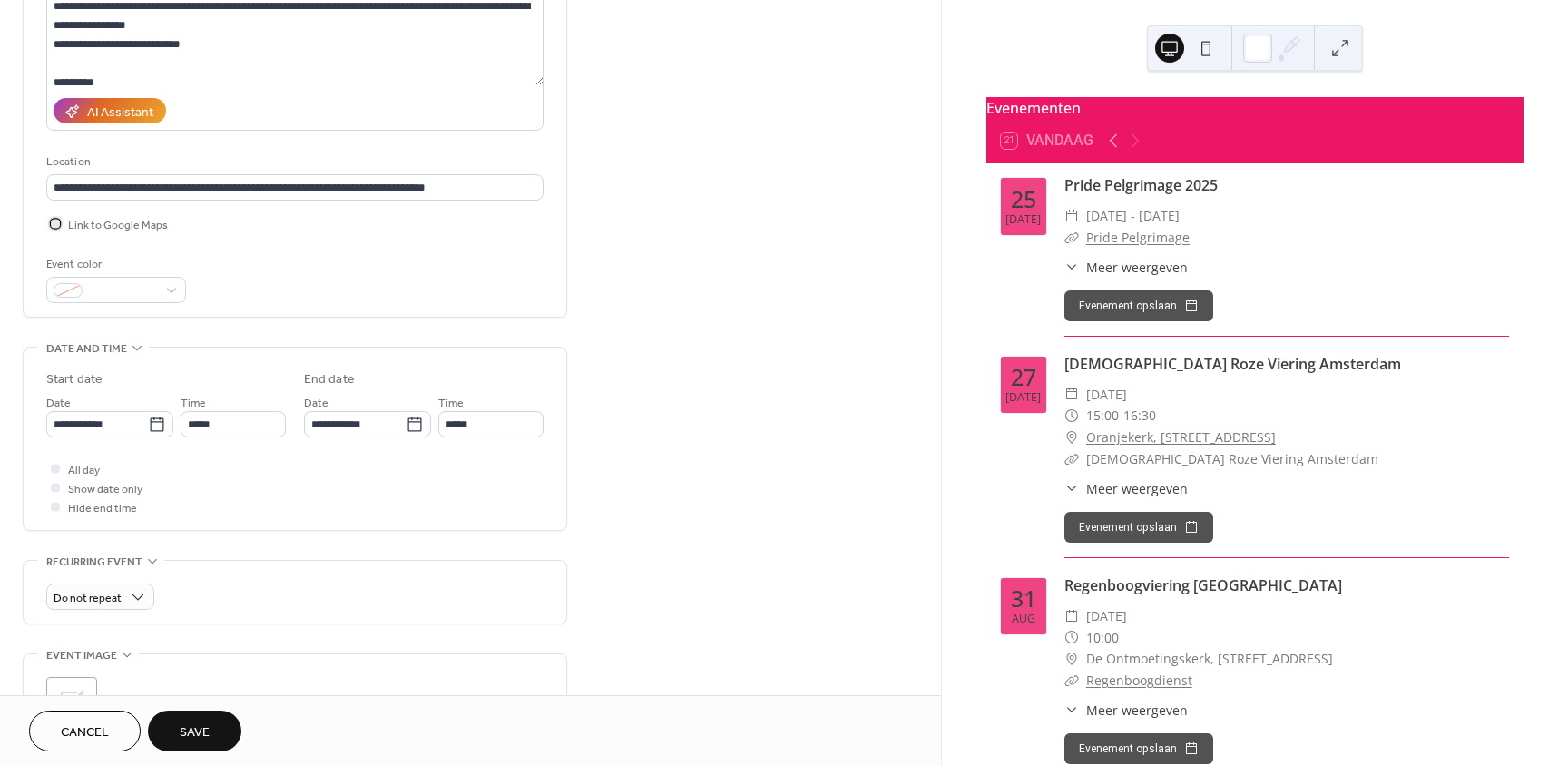 scroll, scrollTop: 272, scrollLeft: 0, axis: vertical 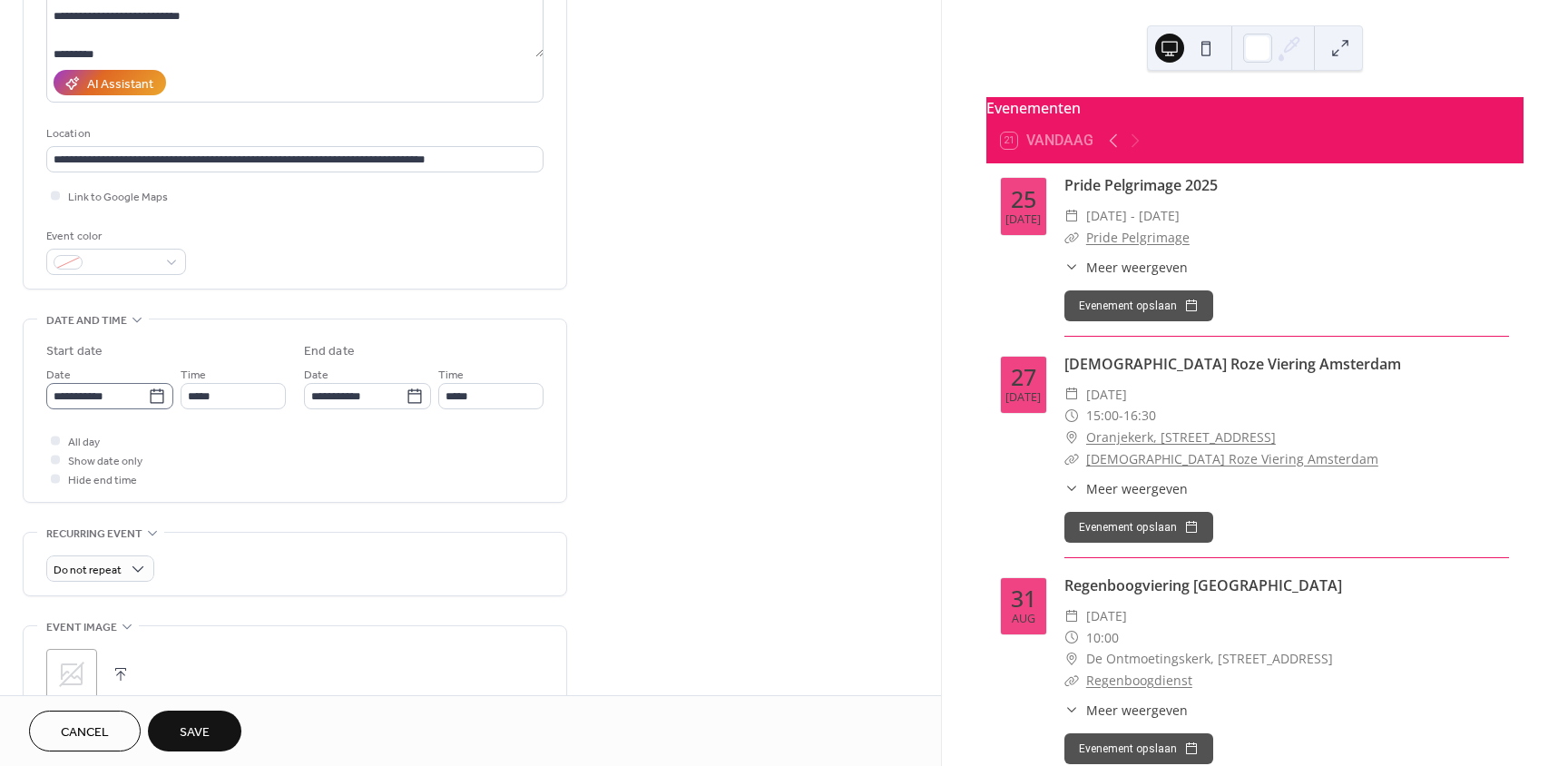 click 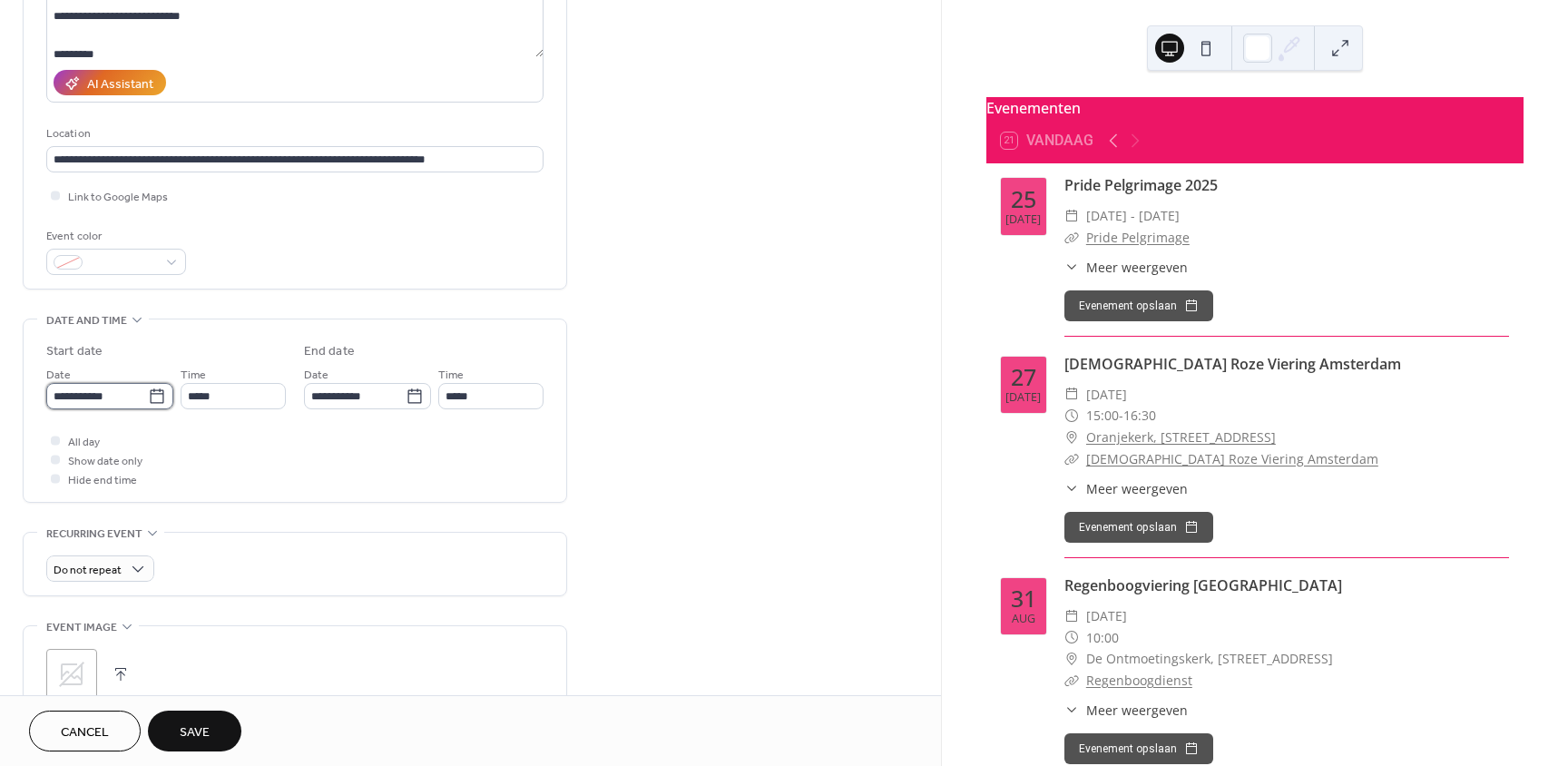 click on "**********" at bounding box center [97, 396] 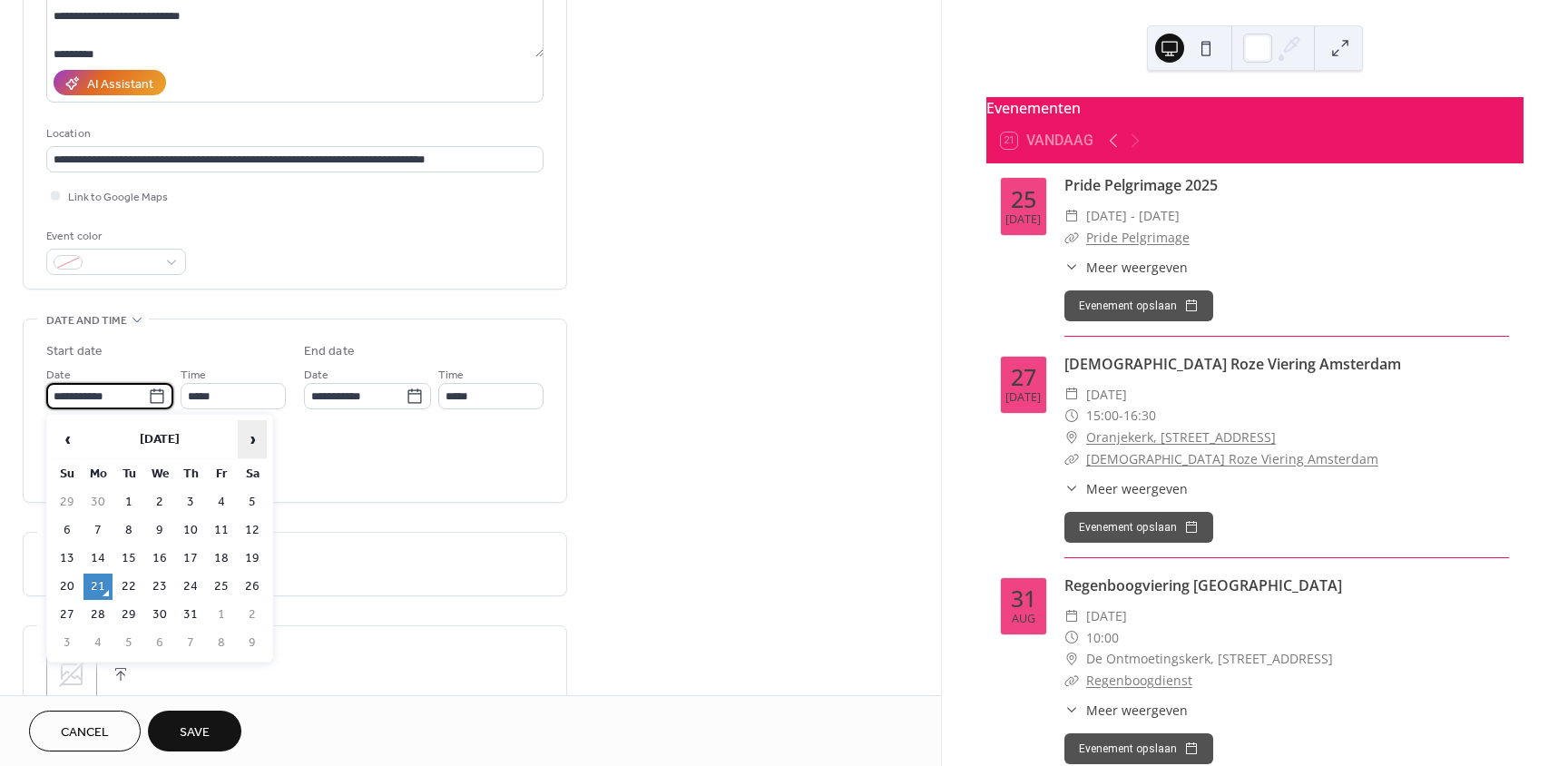 click on "›" at bounding box center [252, 439] 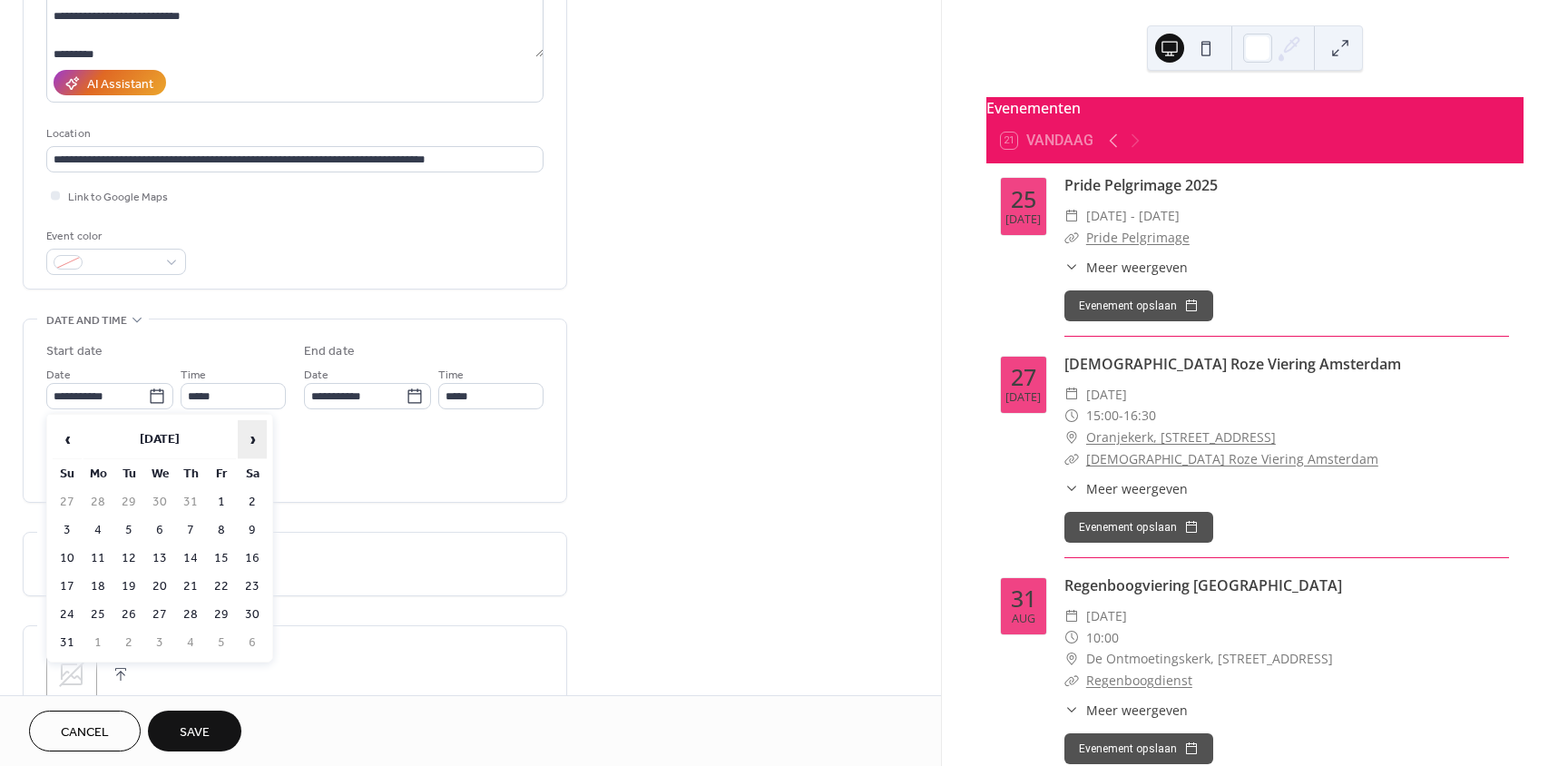 click on "›" at bounding box center [252, 439] 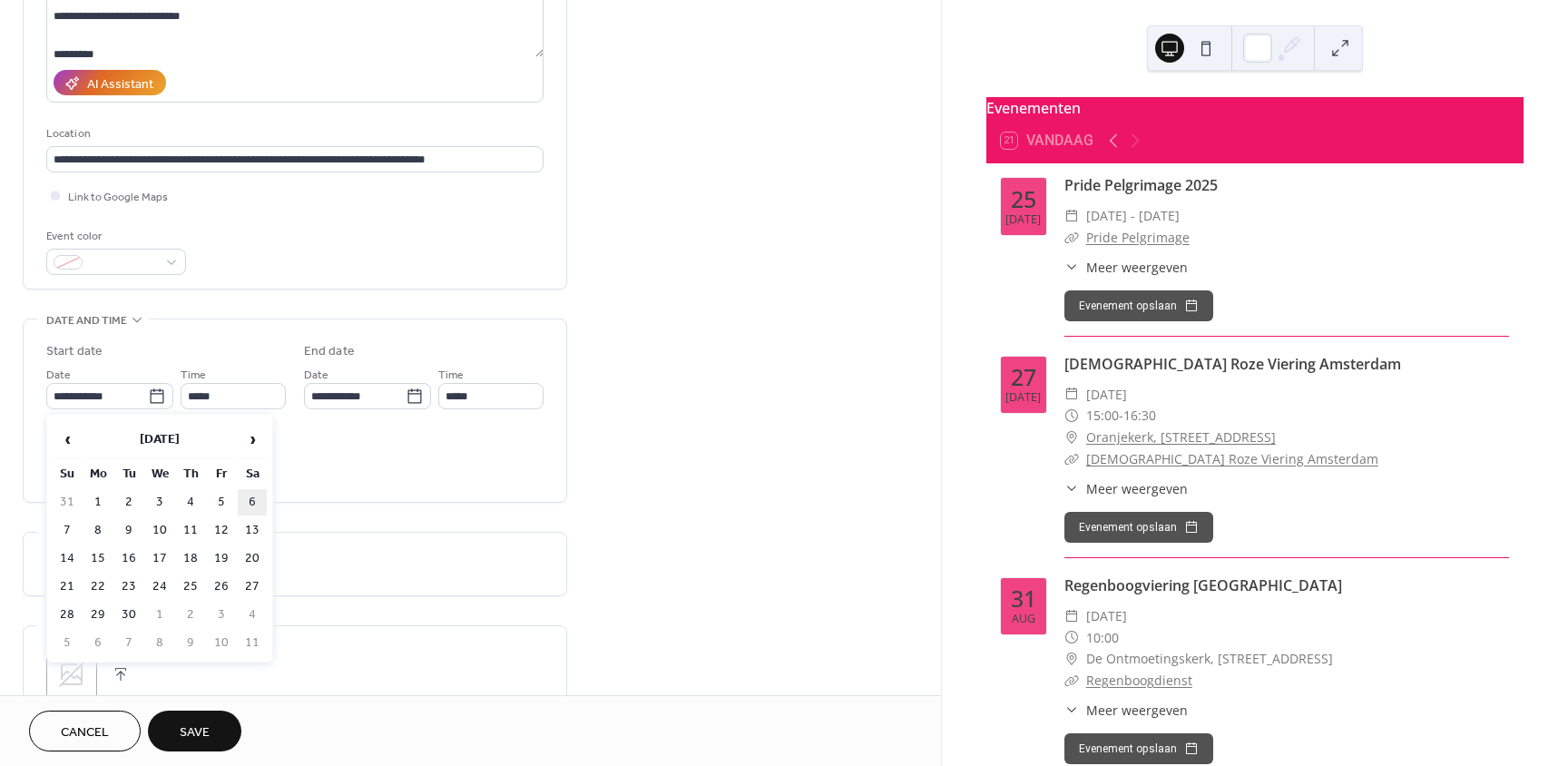 click on "6" at bounding box center [252, 502] 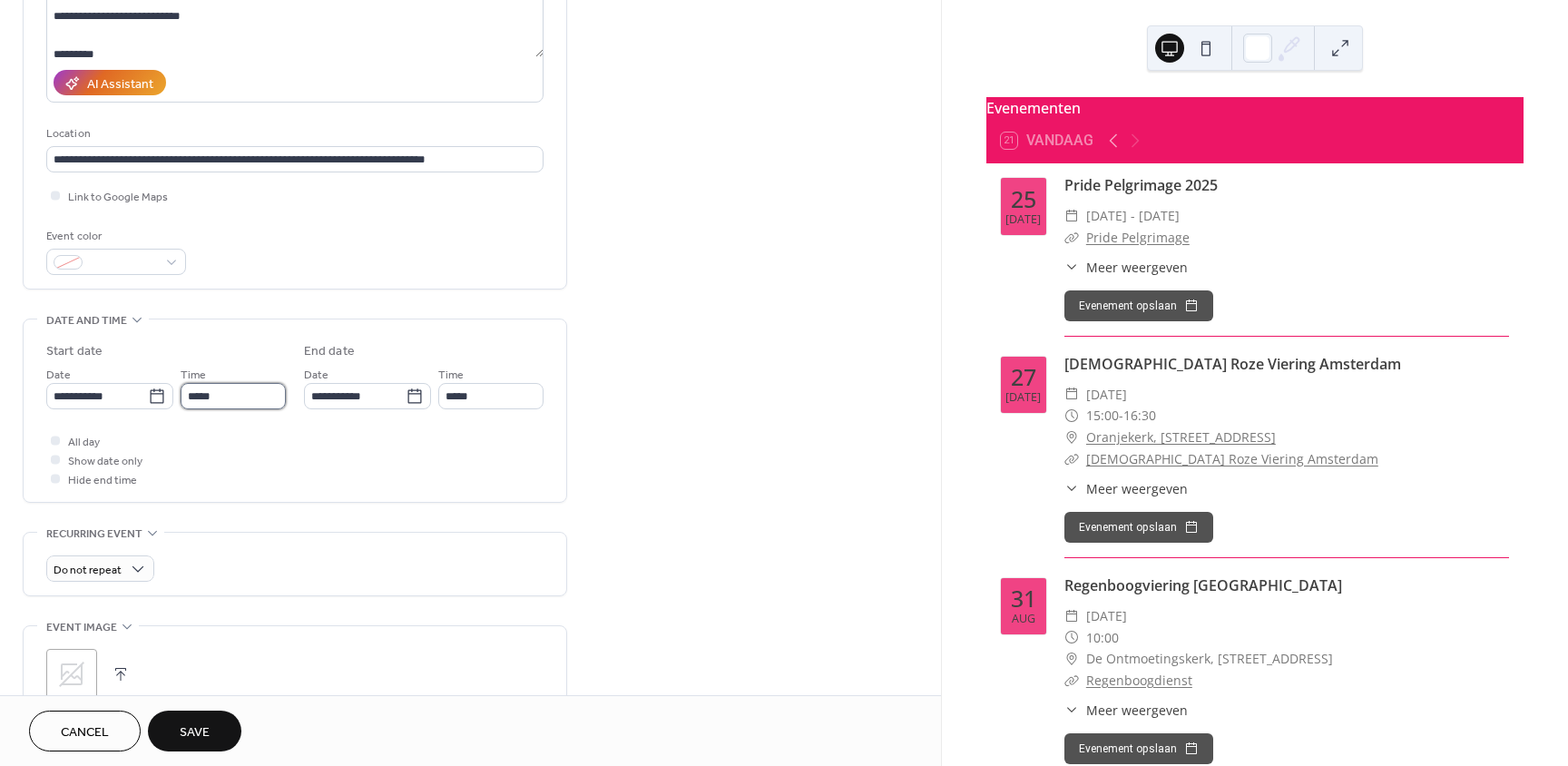 click on "*****" at bounding box center (233, 396) 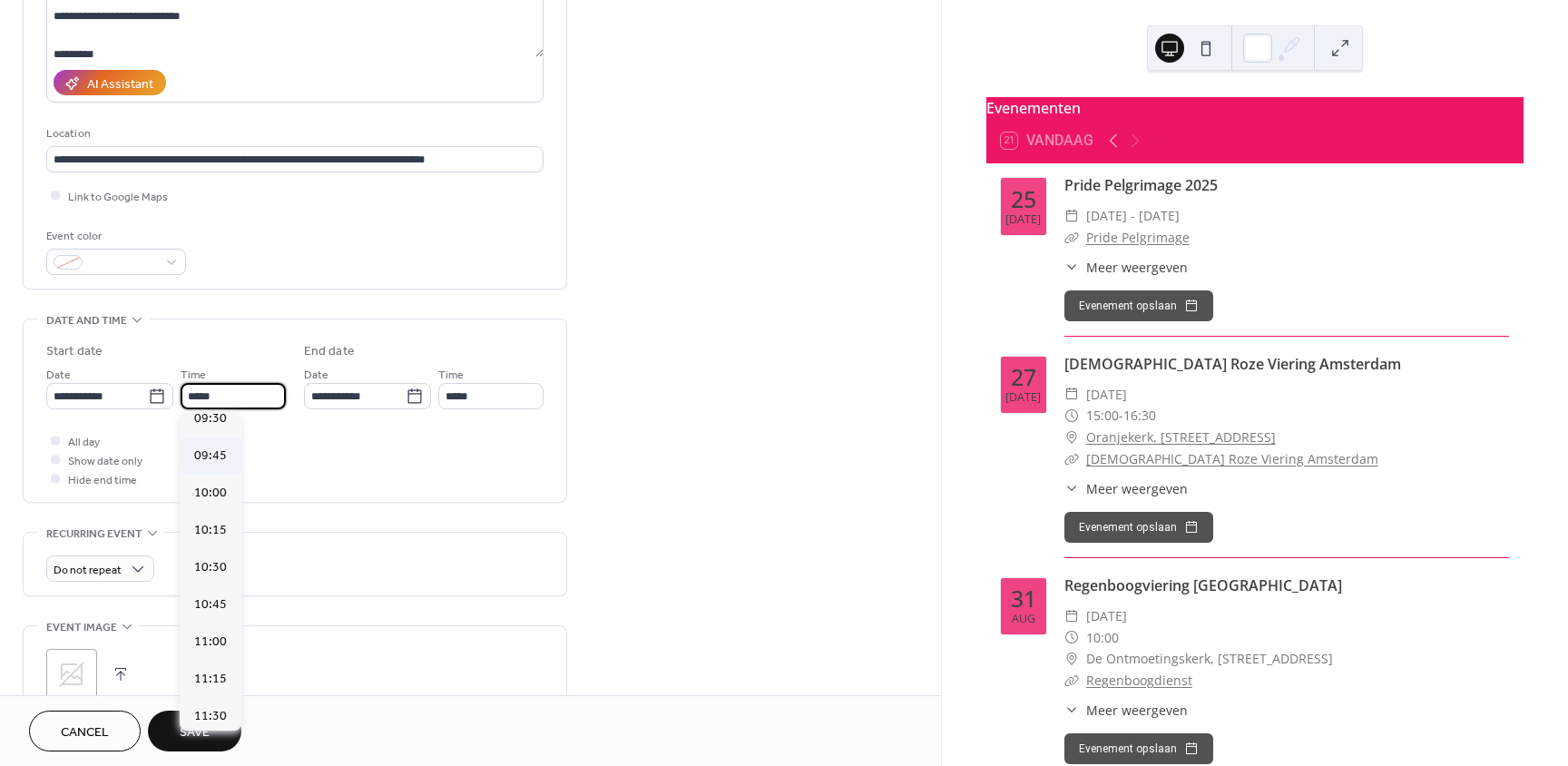 scroll, scrollTop: 1423, scrollLeft: 0, axis: vertical 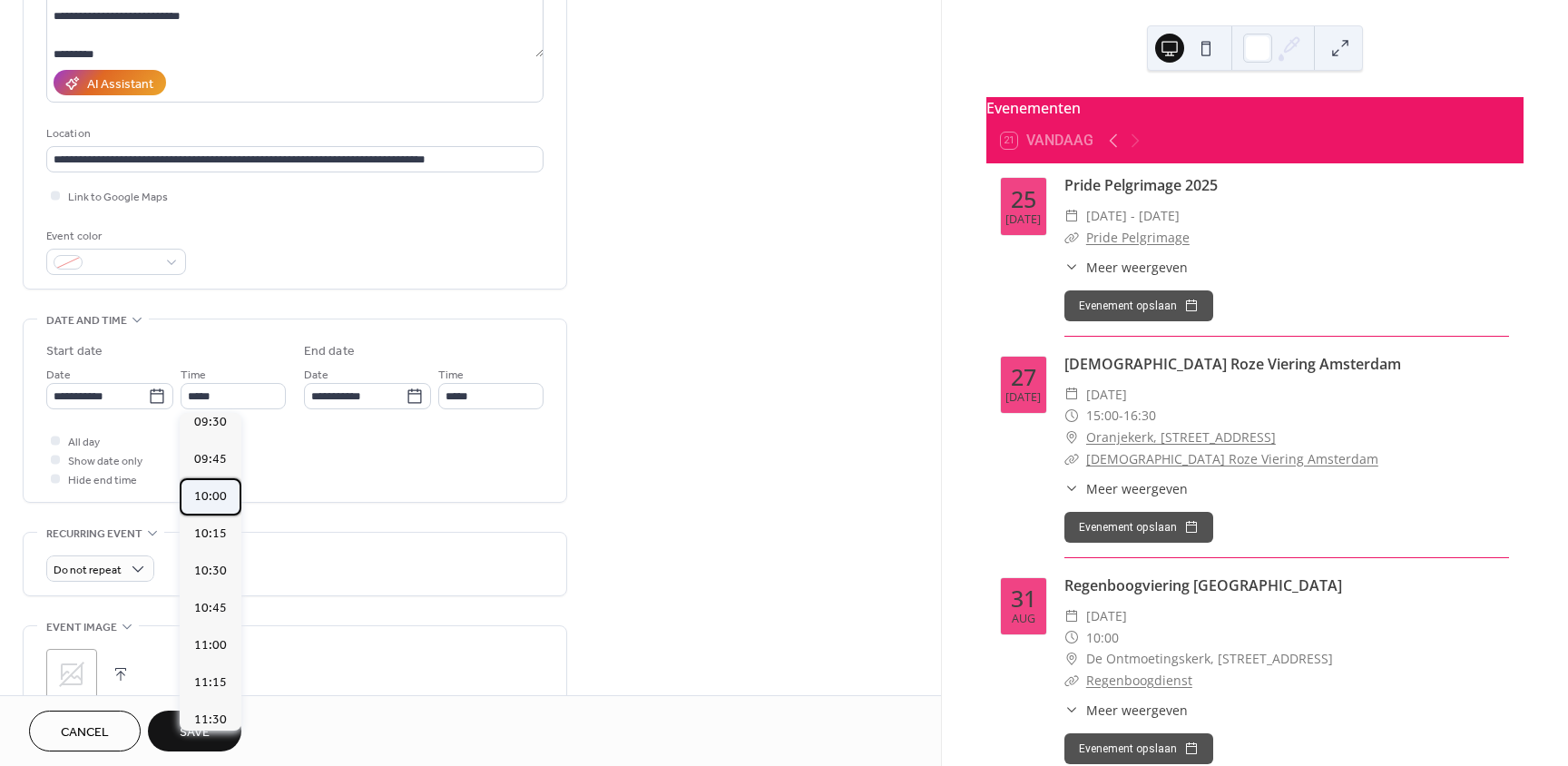 click on "10:00" at bounding box center (211, 496) 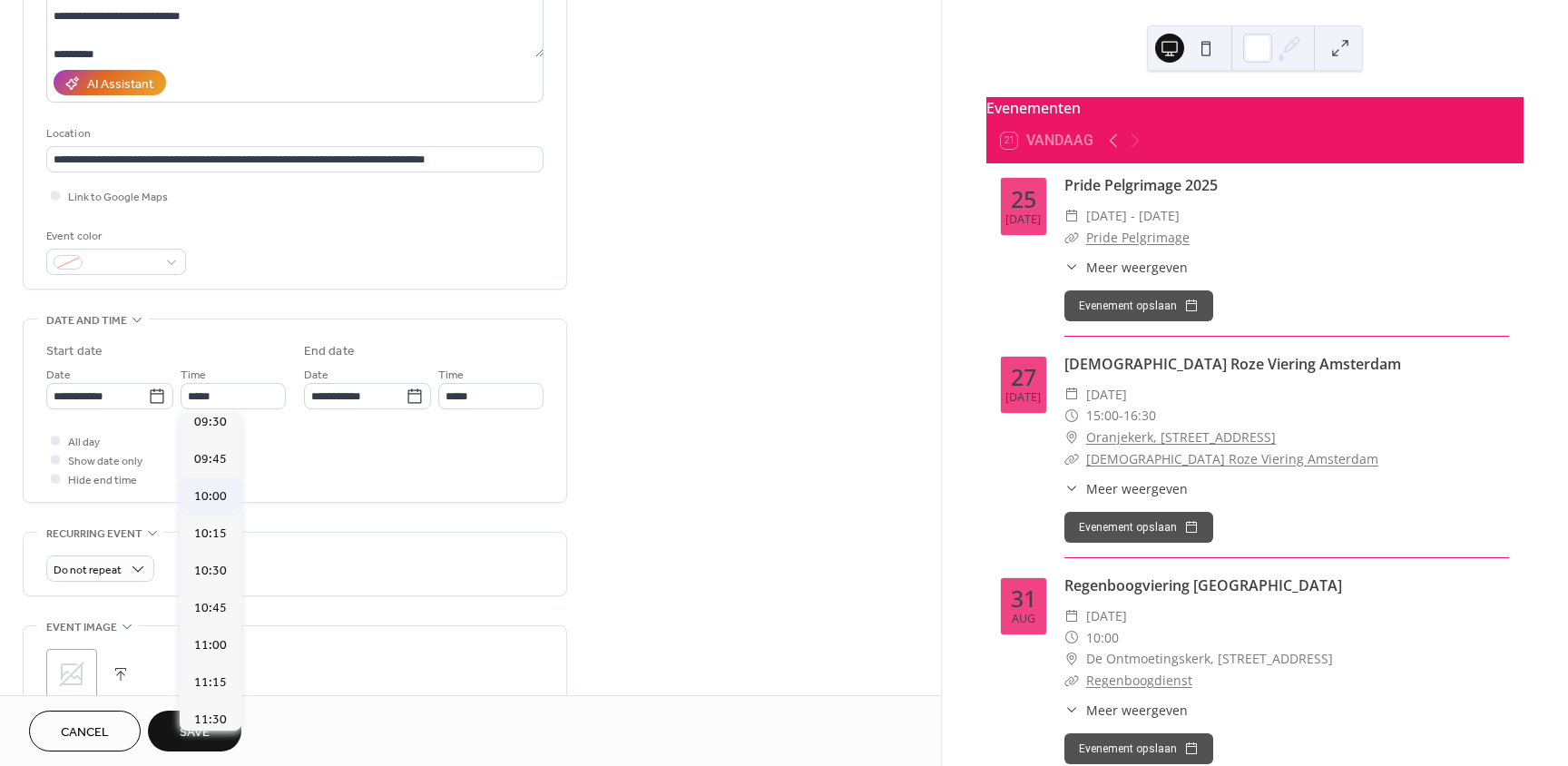 type on "*****" 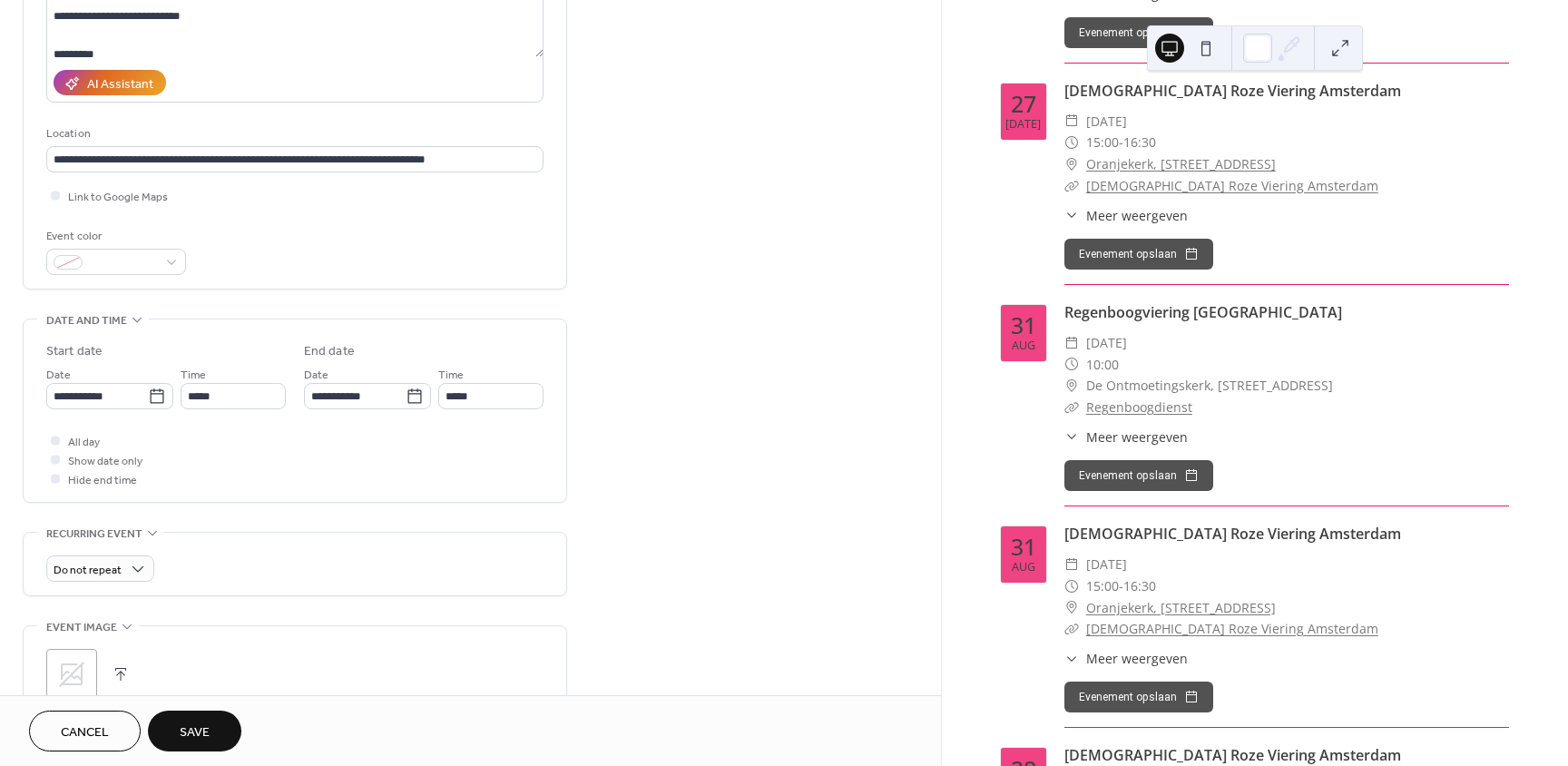 scroll, scrollTop: 272, scrollLeft: 0, axis: vertical 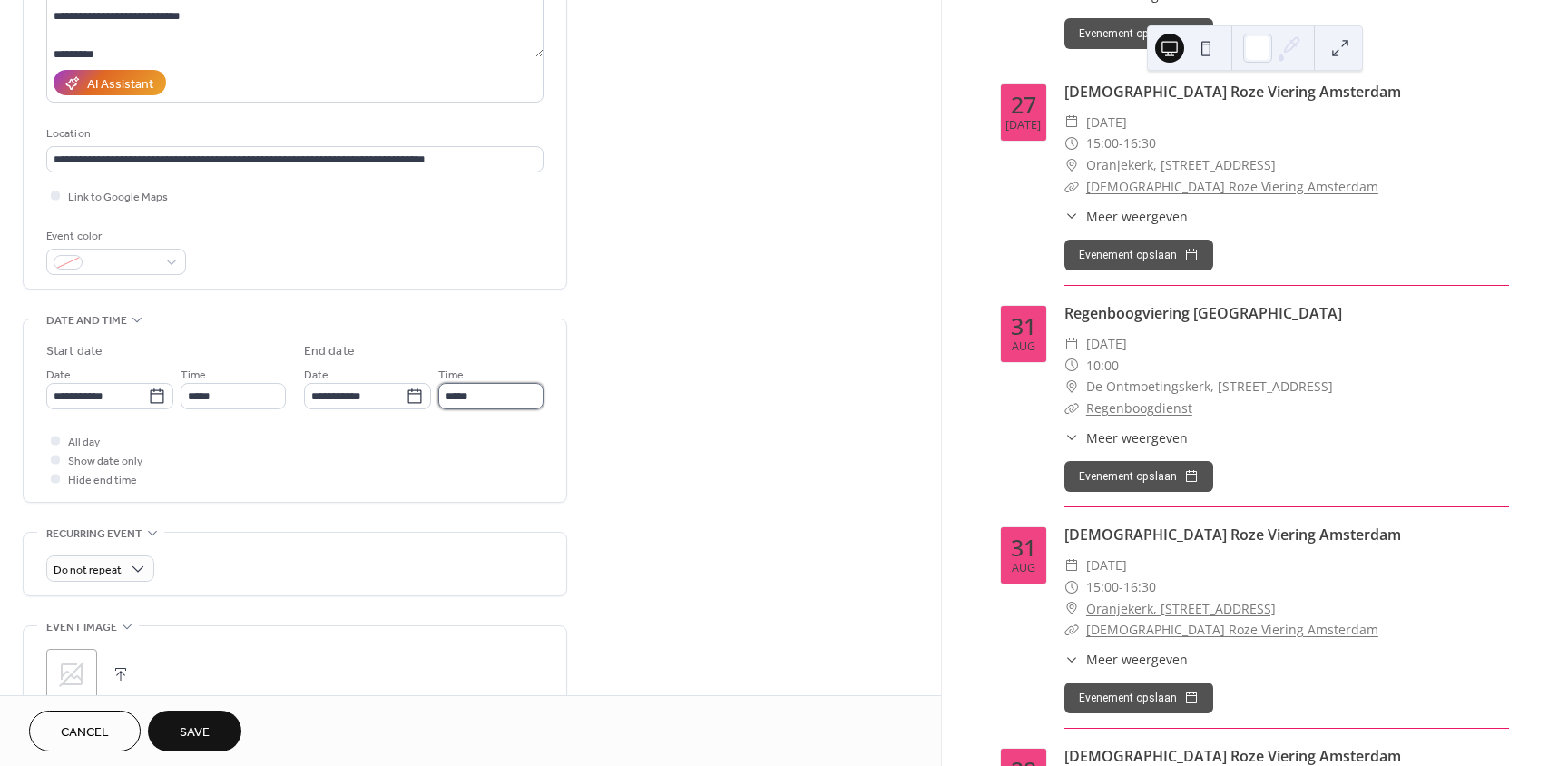 click on "*****" at bounding box center (491, 396) 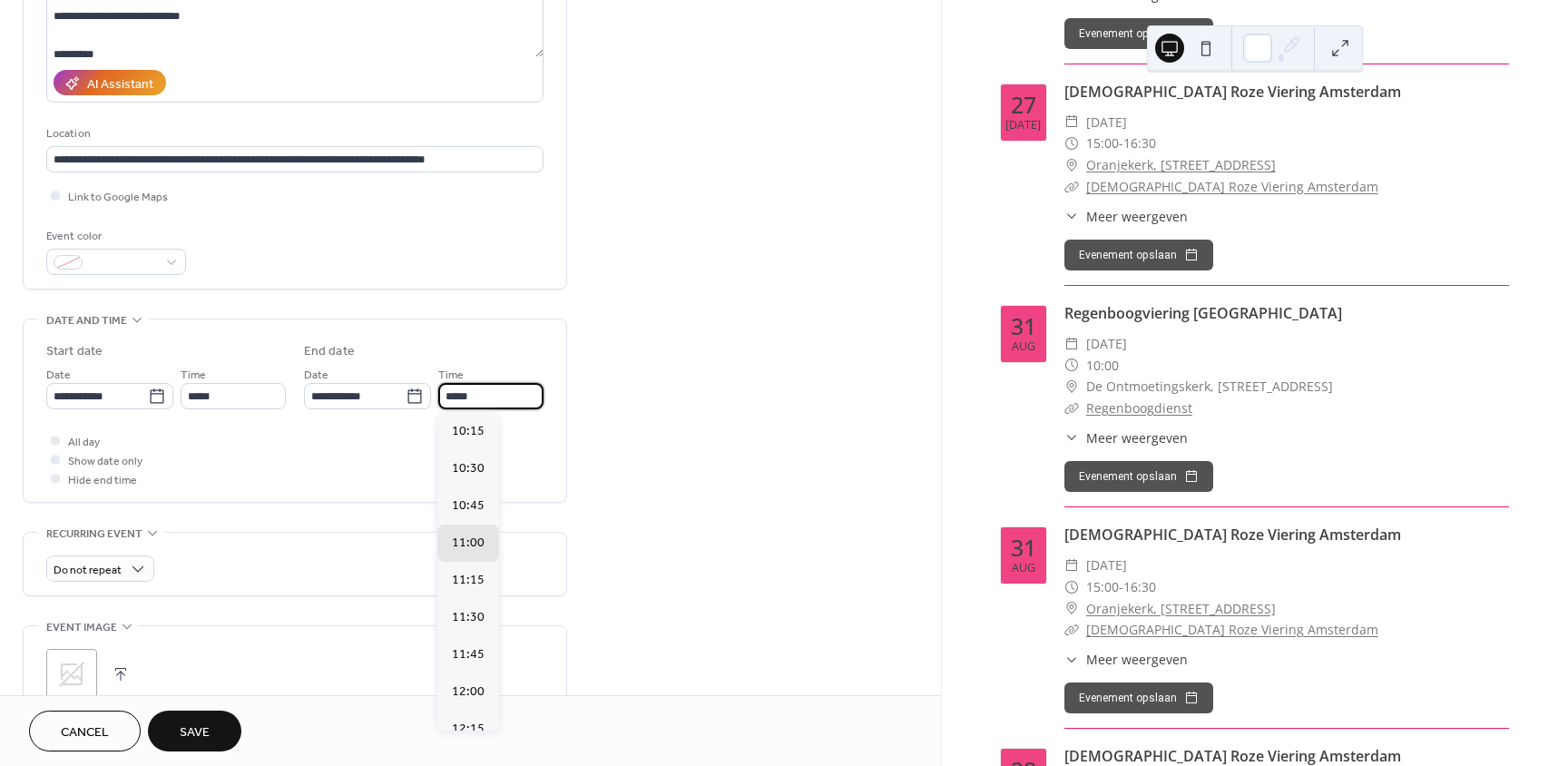 drag, startPoint x: 444, startPoint y: 393, endPoint x: 486, endPoint y: 400, distance: 42.57934 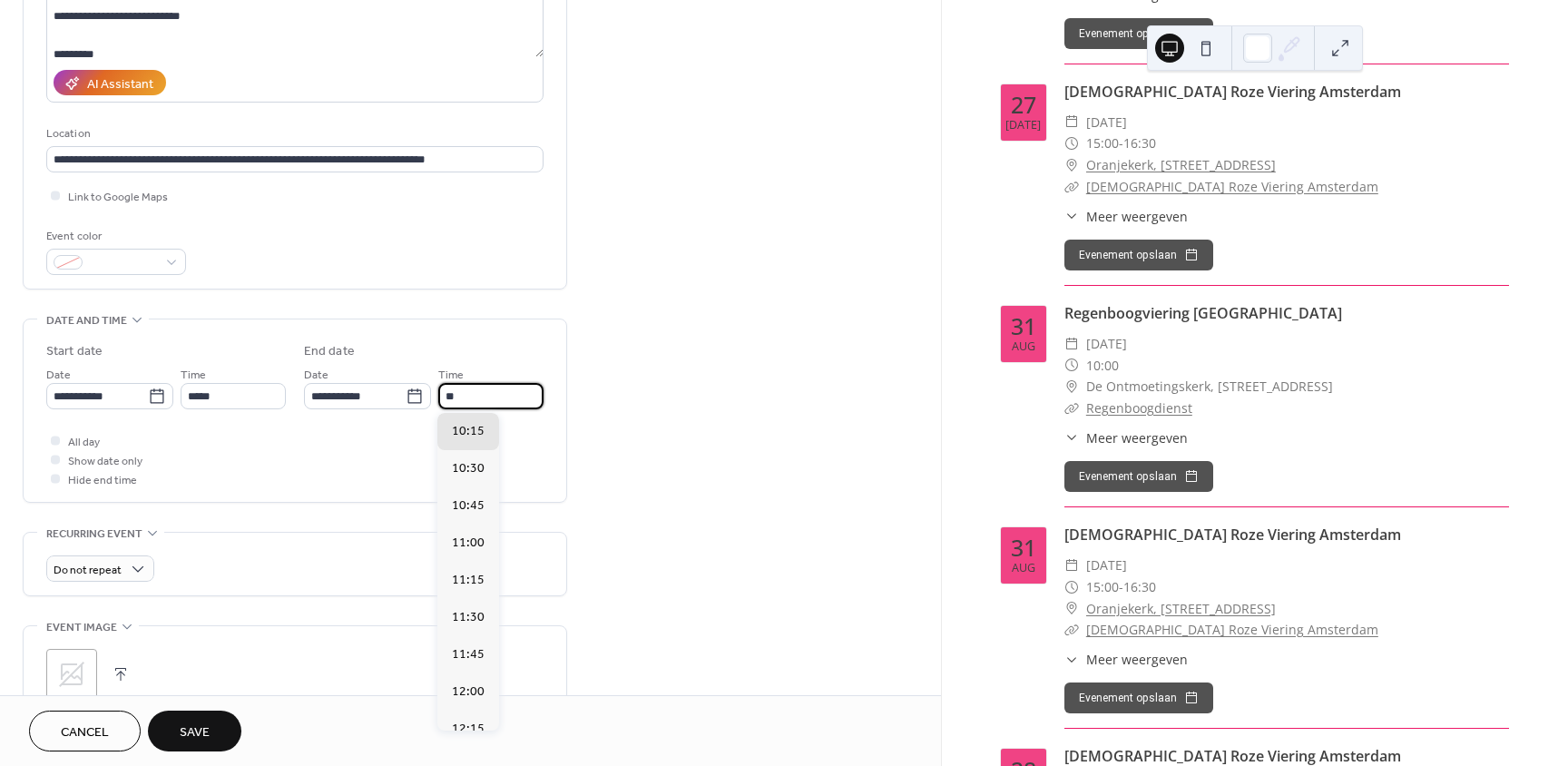 scroll, scrollTop: 856, scrollLeft: 0, axis: vertical 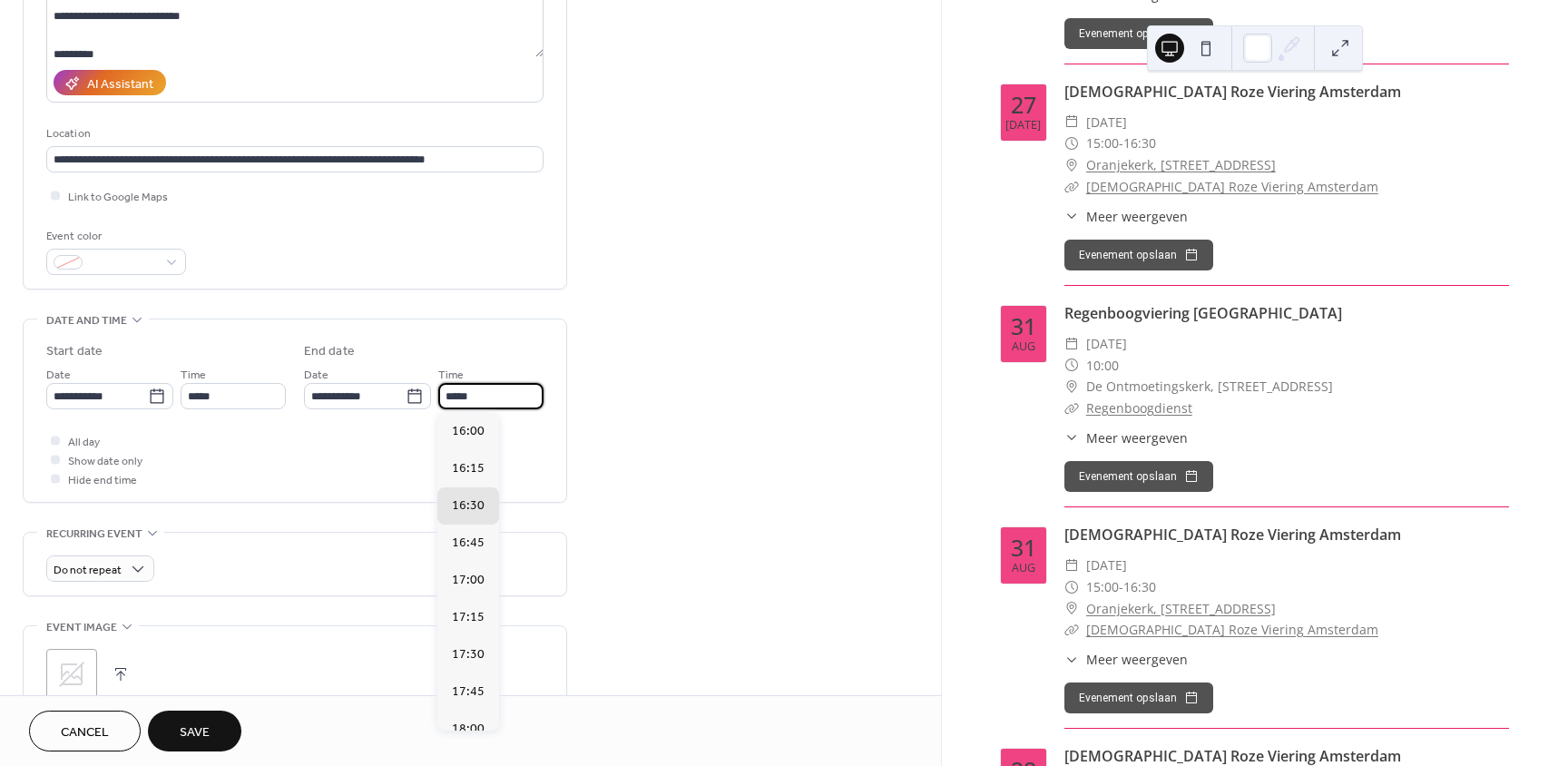 type on "*****" 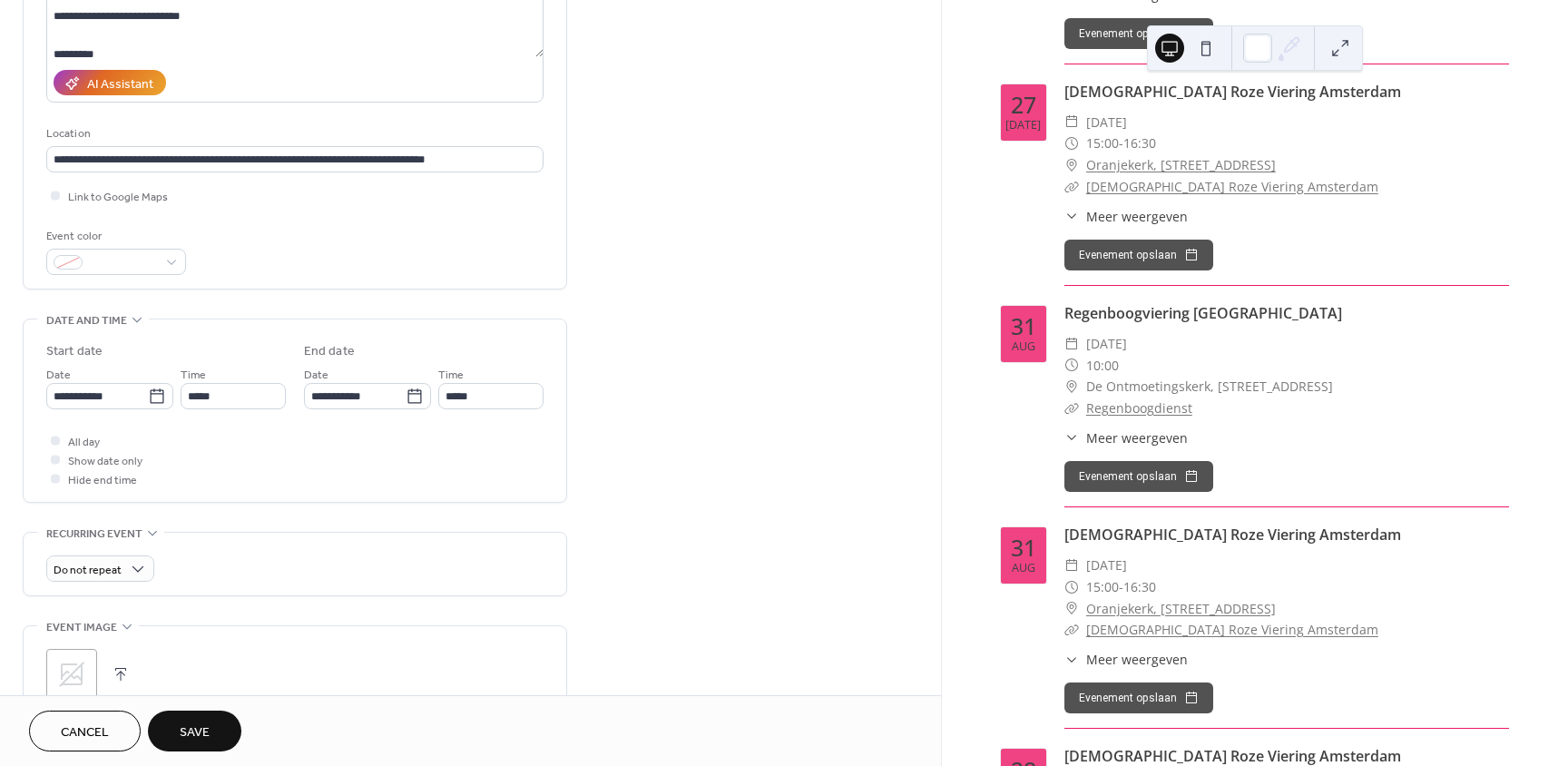 click on "**********" at bounding box center (470, 490) 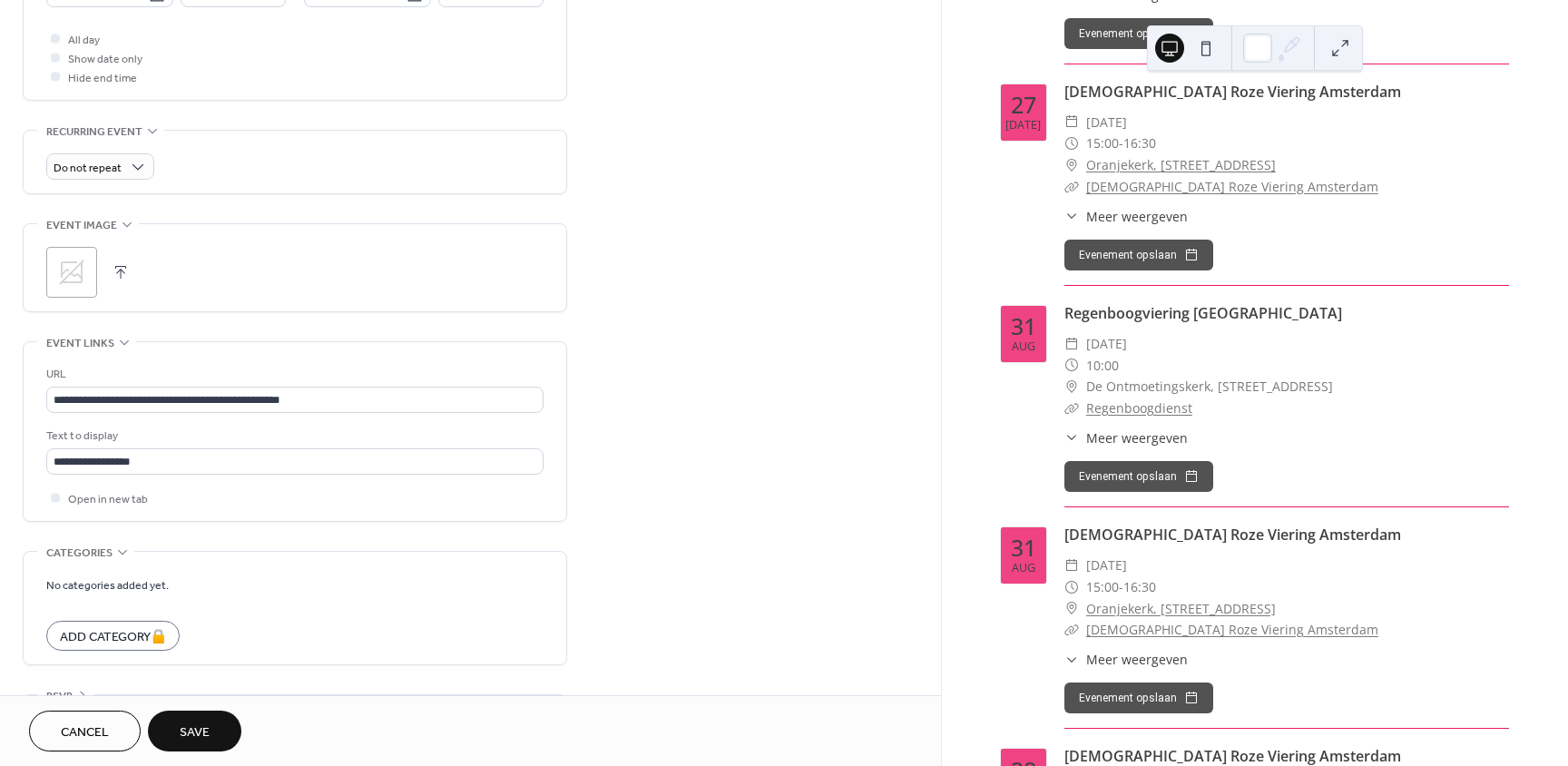 scroll, scrollTop: 730, scrollLeft: 0, axis: vertical 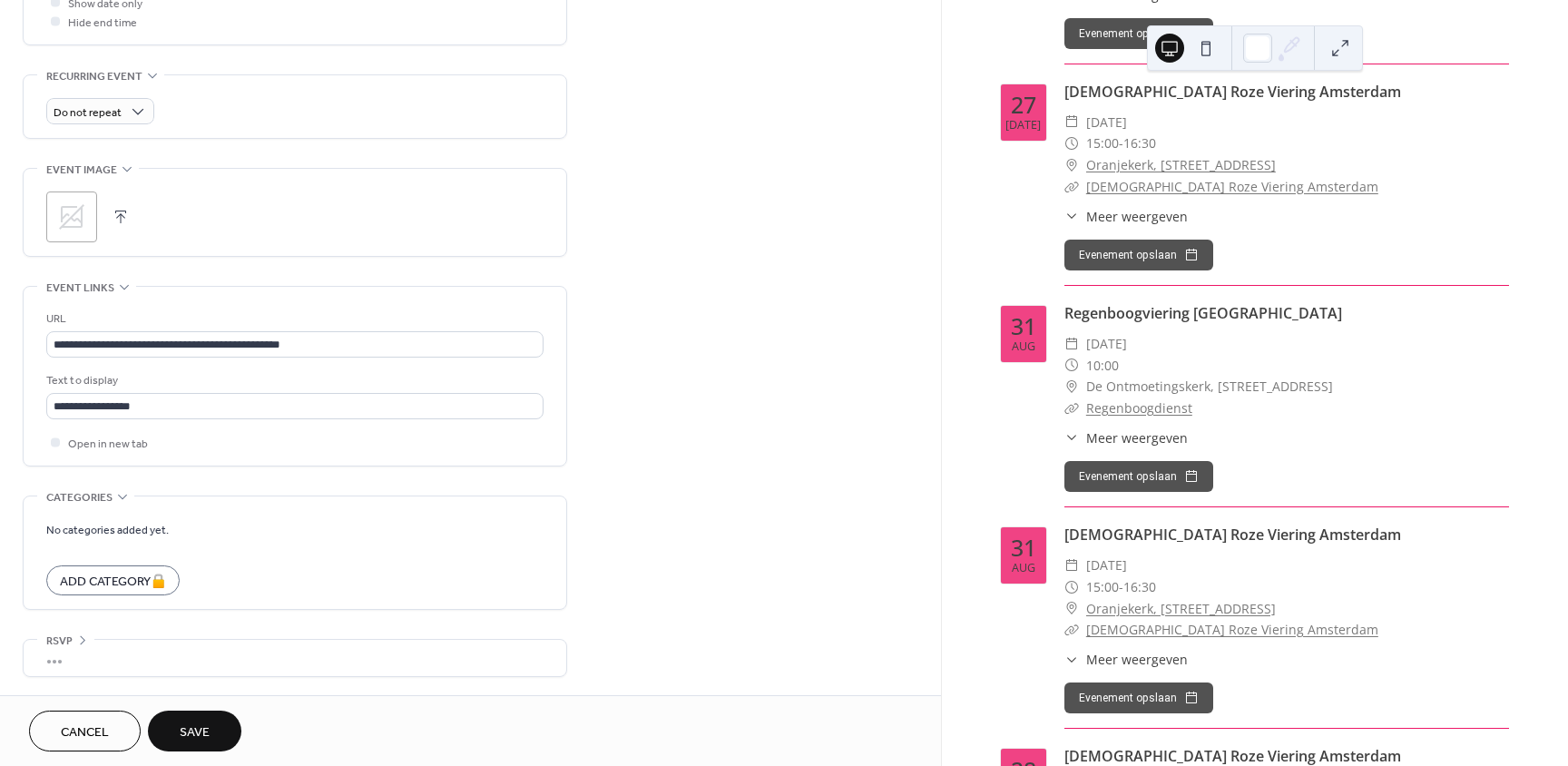 click at bounding box center (121, 217) 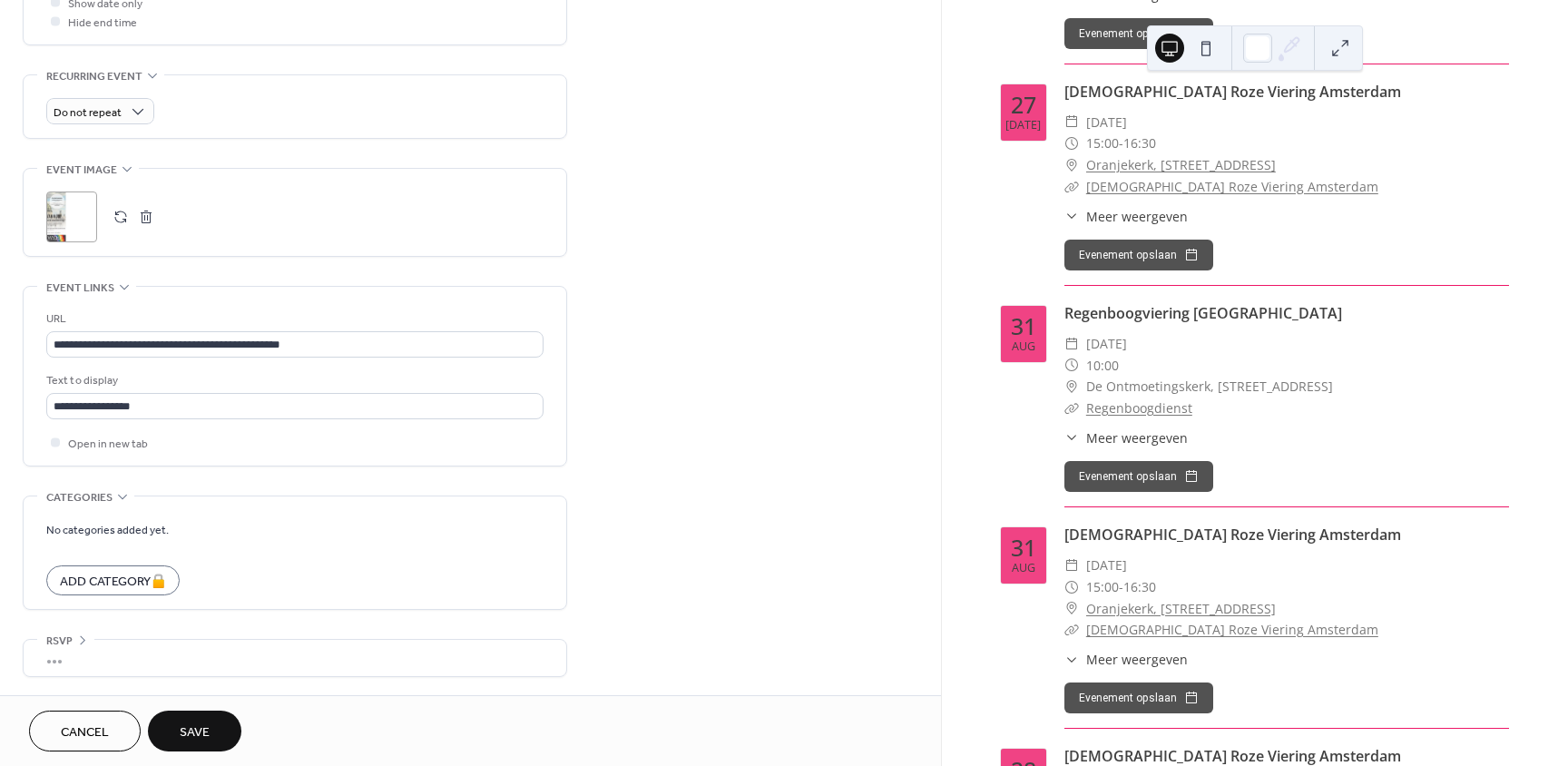 click on "Save" at bounding box center (194, 732) 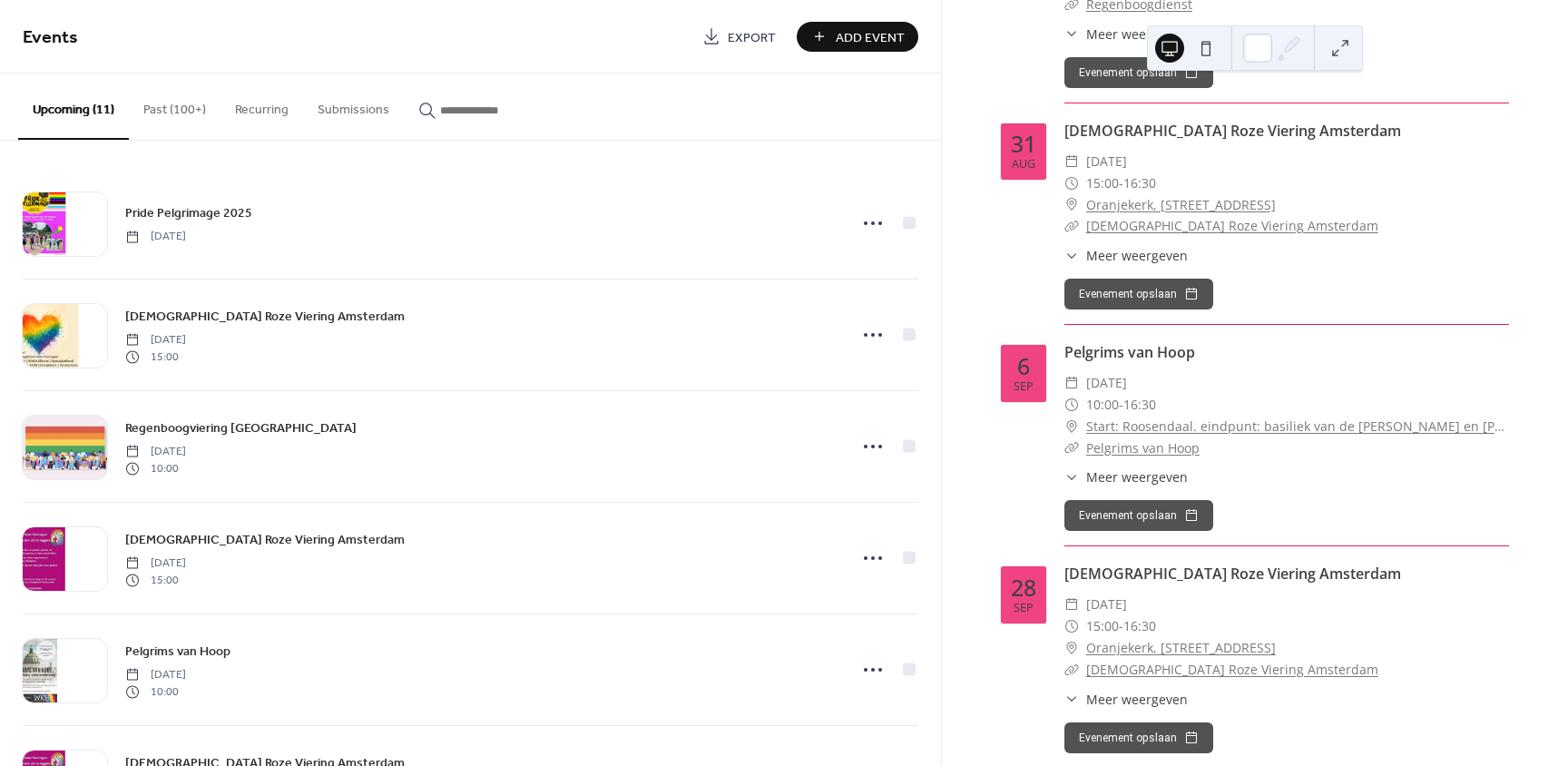 scroll, scrollTop: 726, scrollLeft: 0, axis: vertical 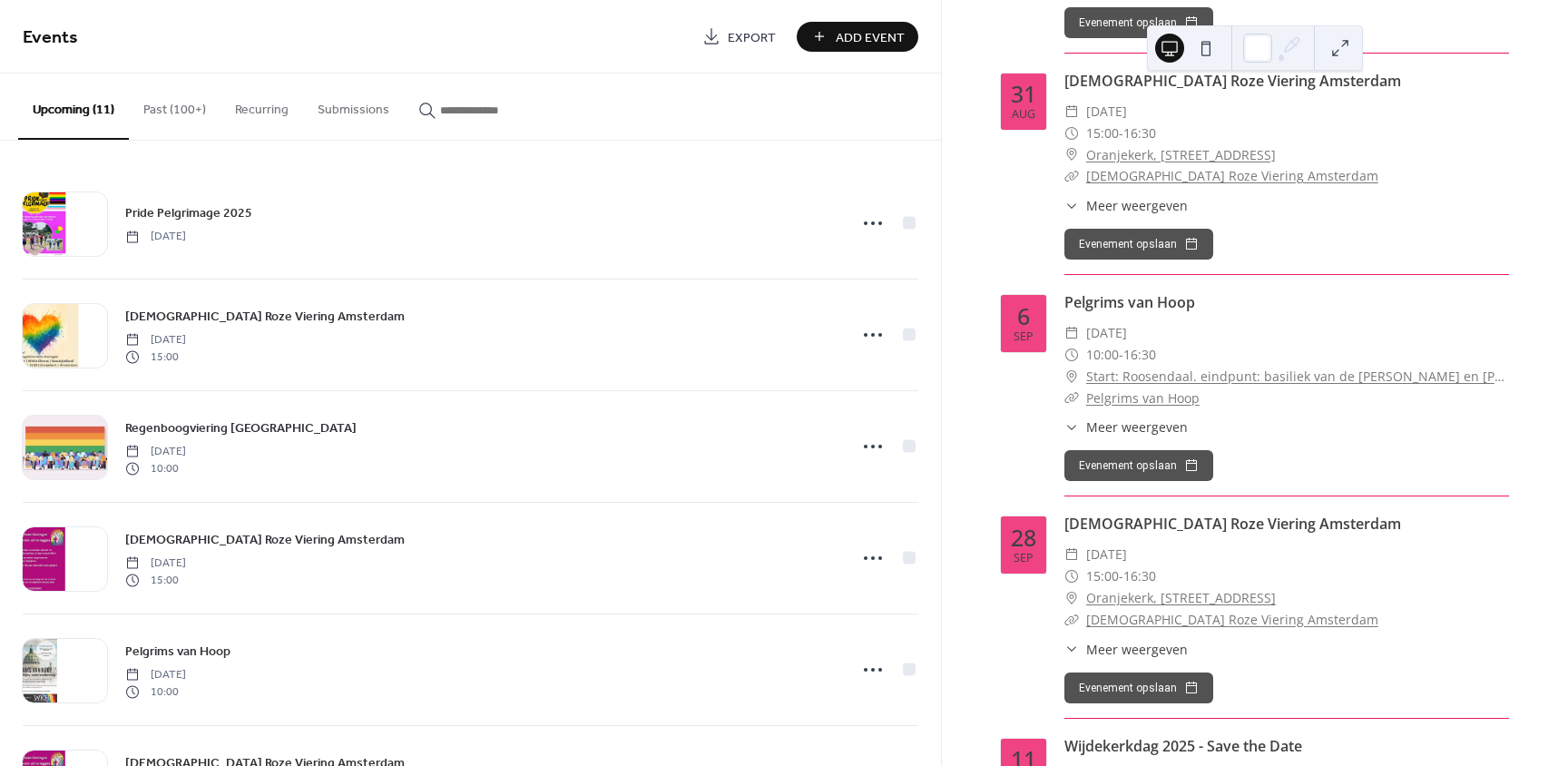 click on "Meer weergeven" at bounding box center (1137, 427) 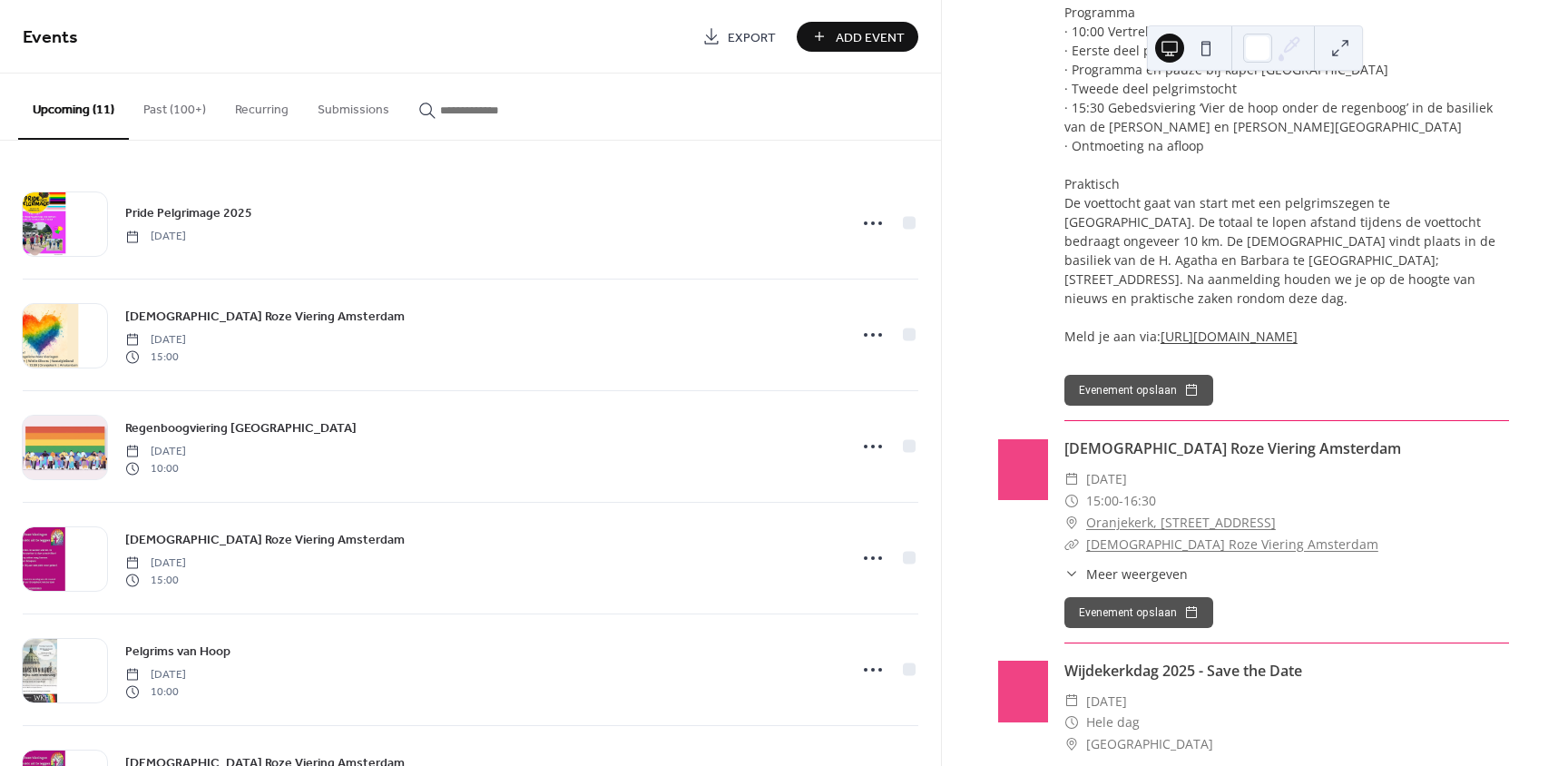 scroll, scrollTop: 1997, scrollLeft: 0, axis: vertical 